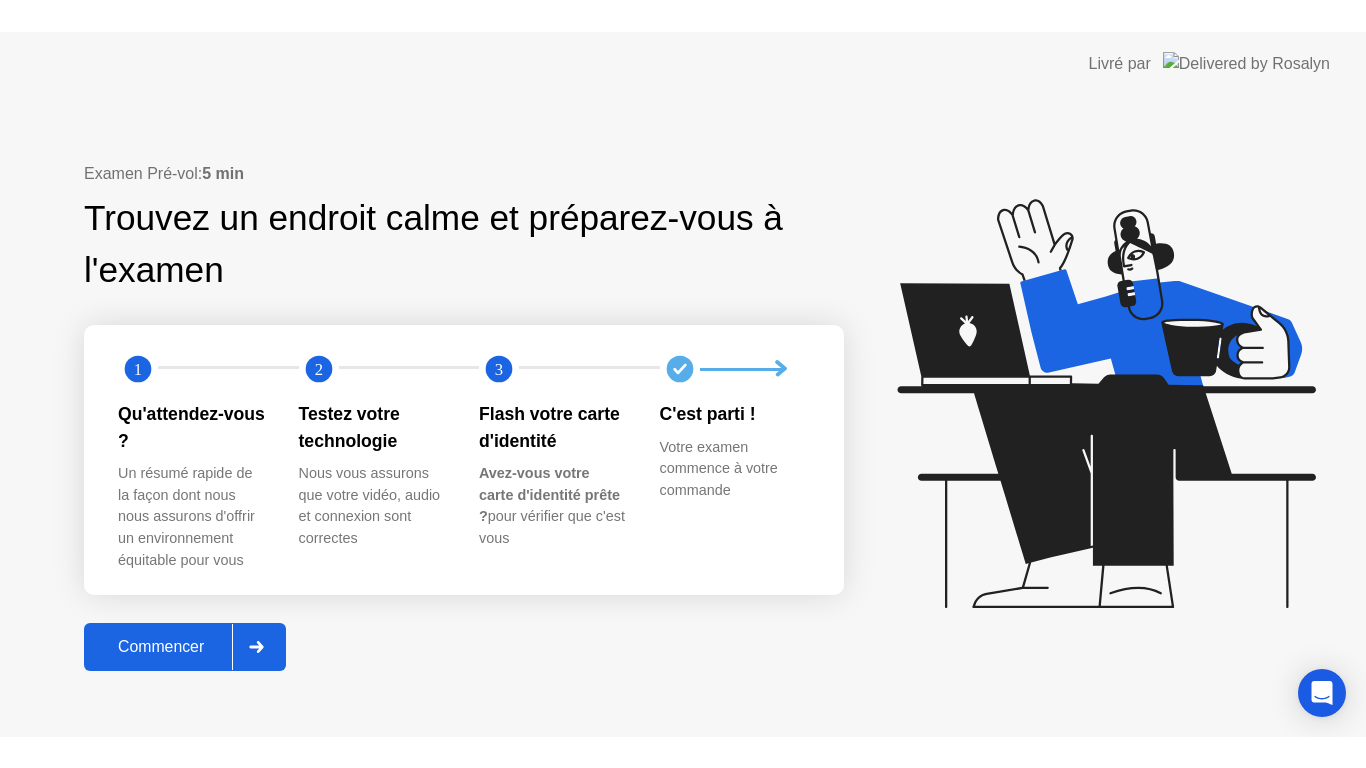 scroll, scrollTop: 0, scrollLeft: 0, axis: both 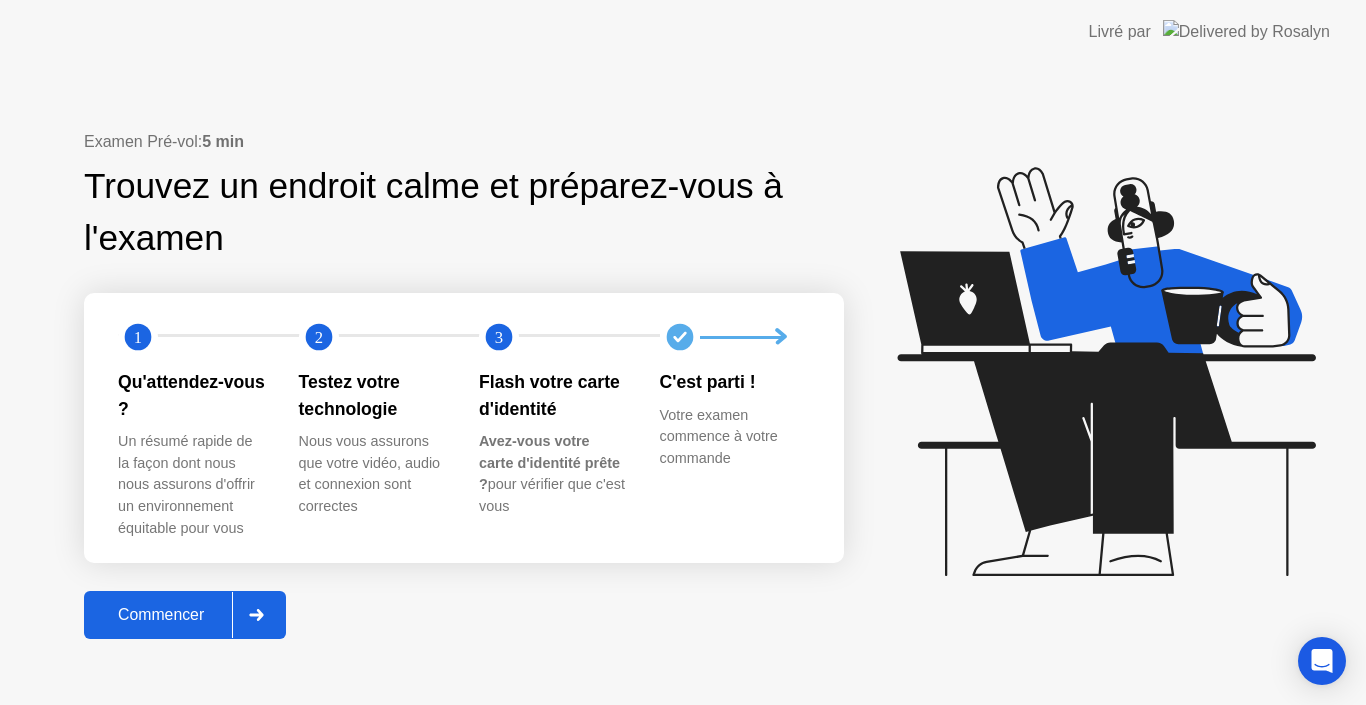 click on "Commencer" 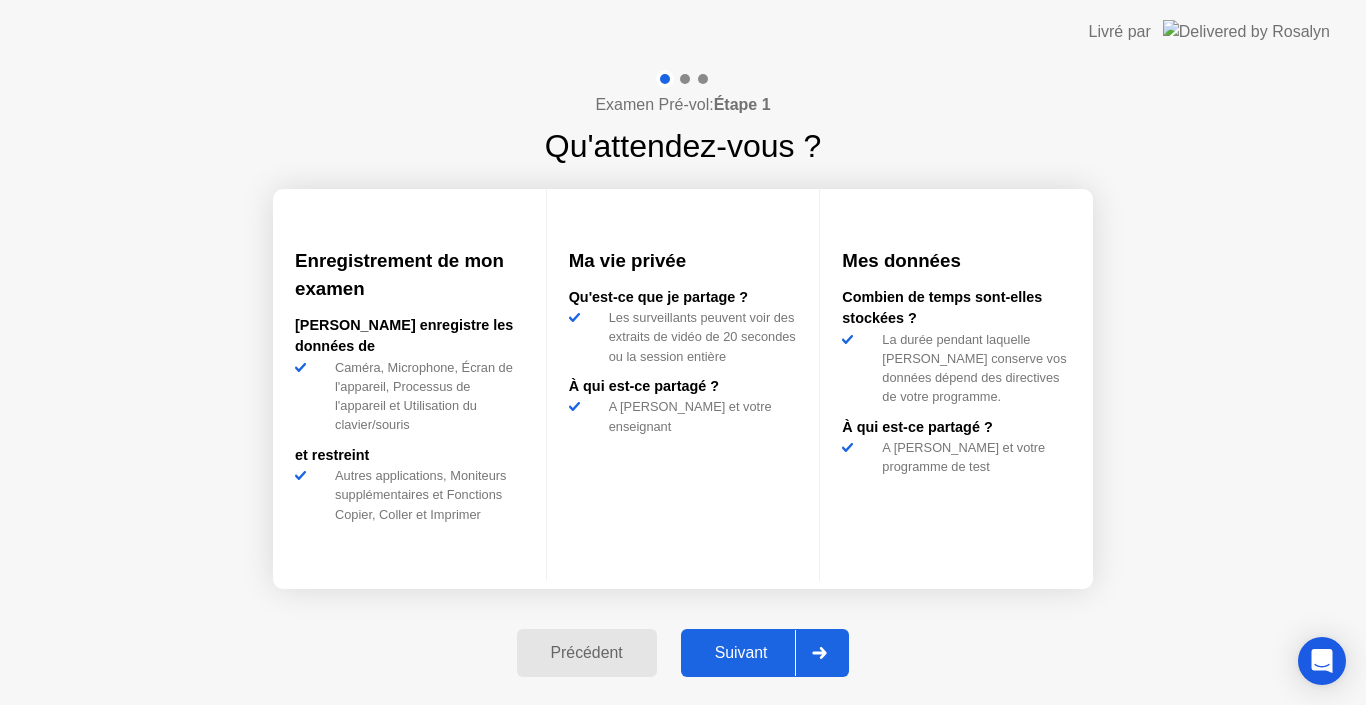 click on "Suivant" 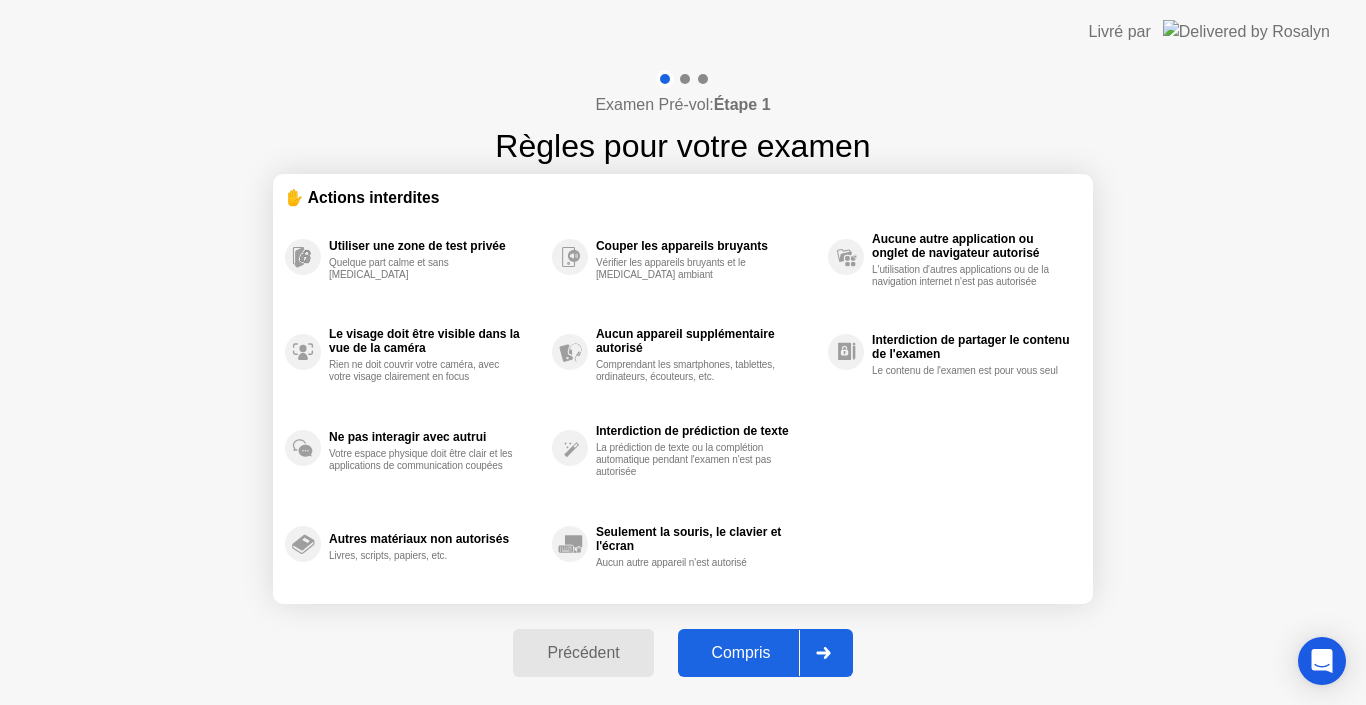 click on "Compris" 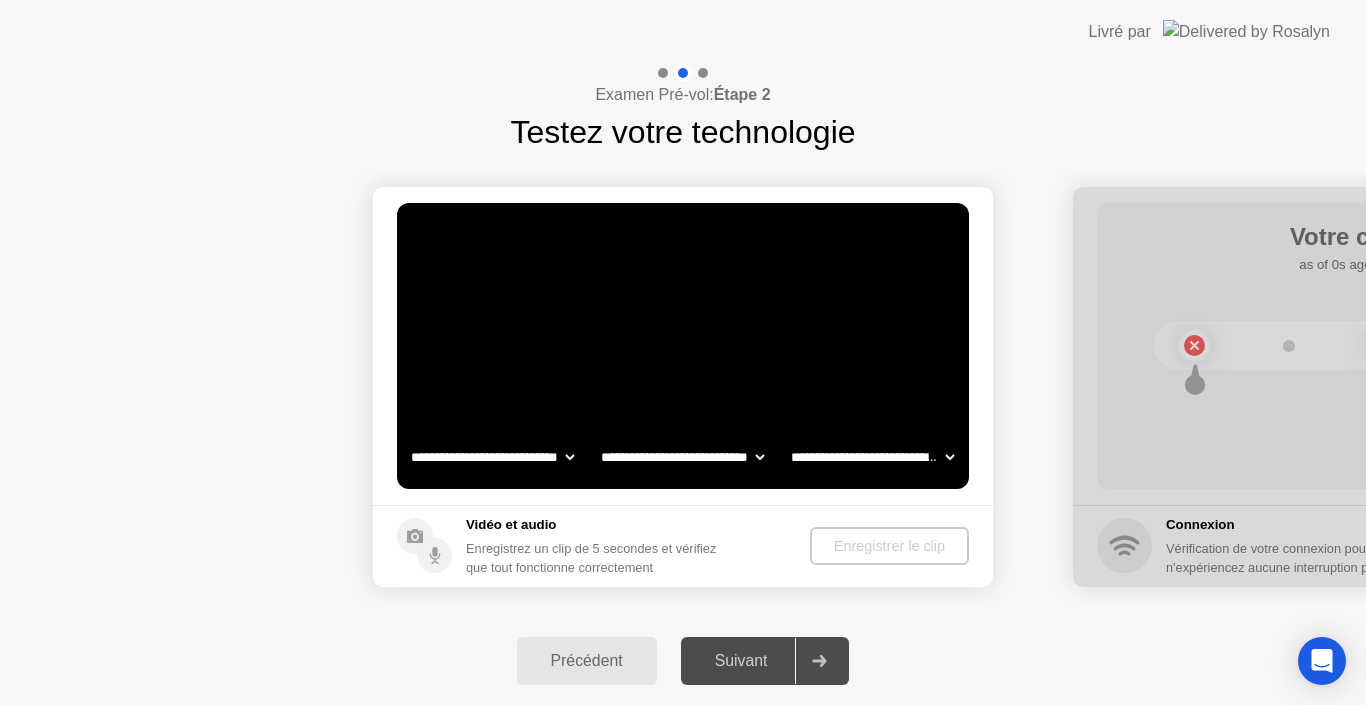 select on "**********" 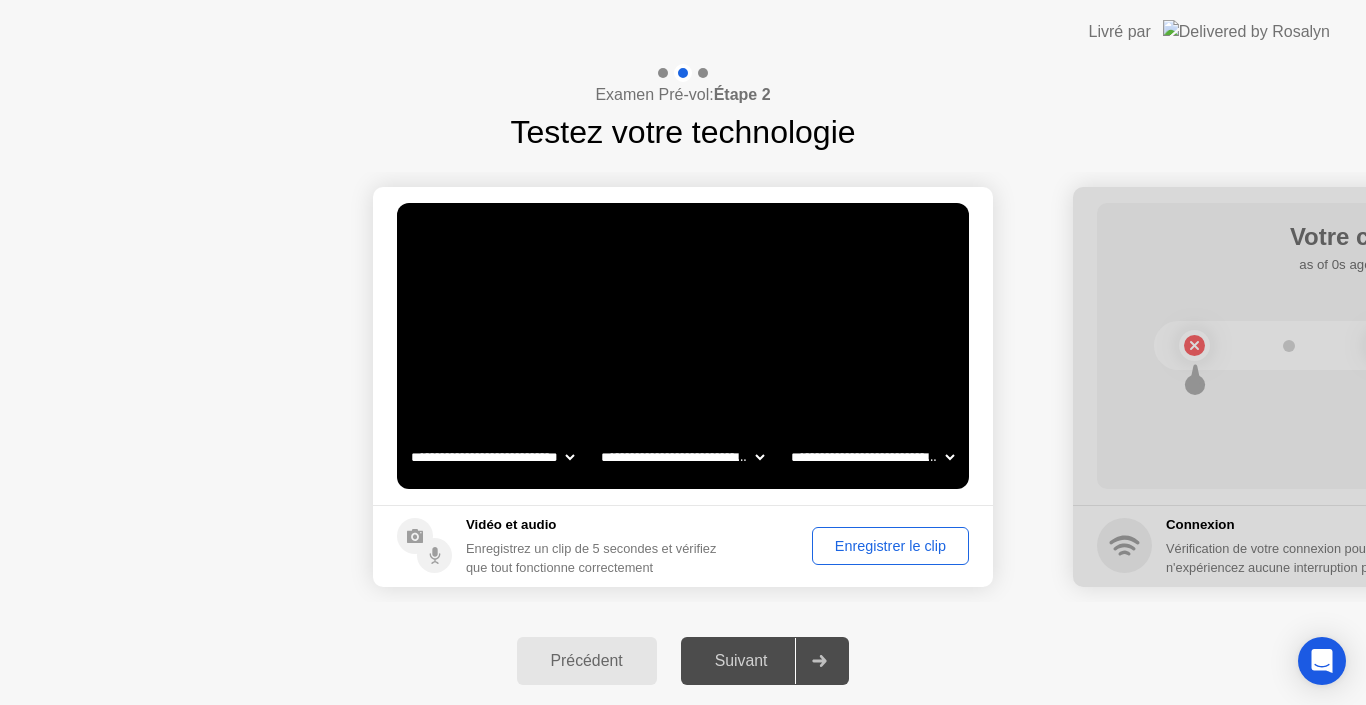 click on "**********" 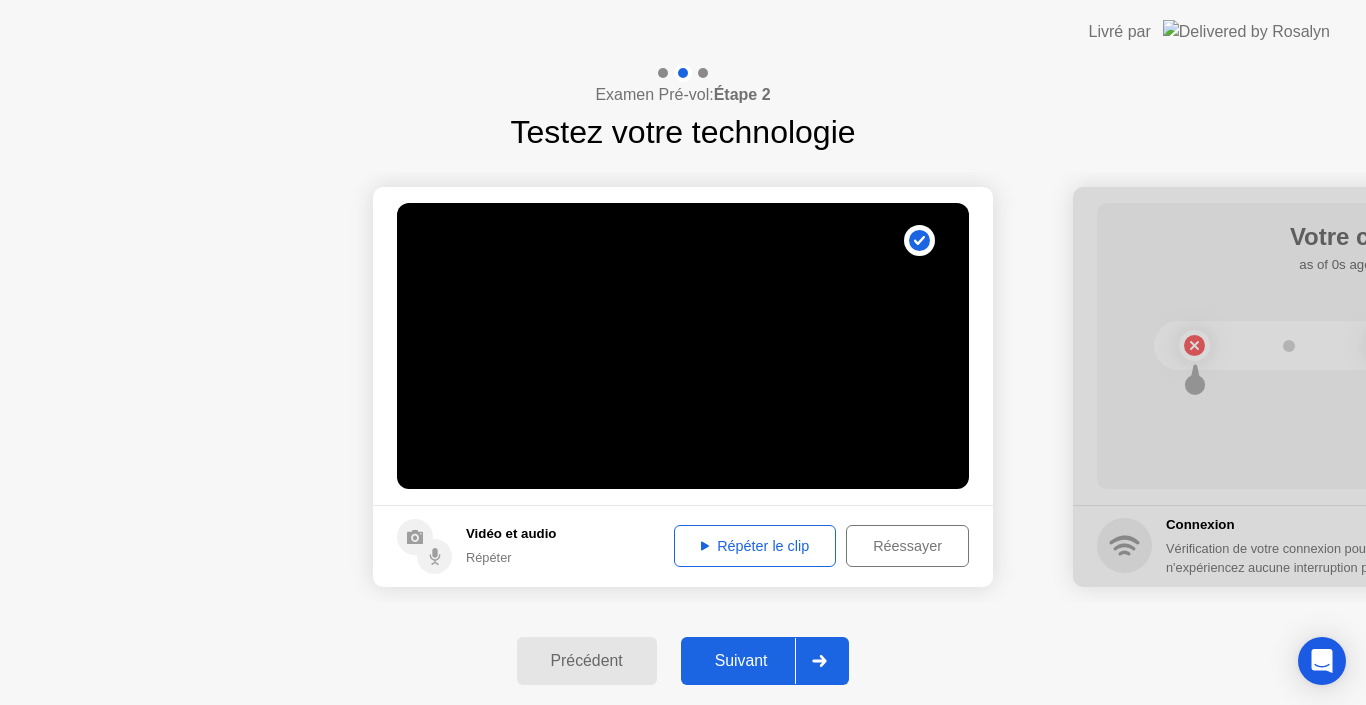 click on "Répéter le clip" 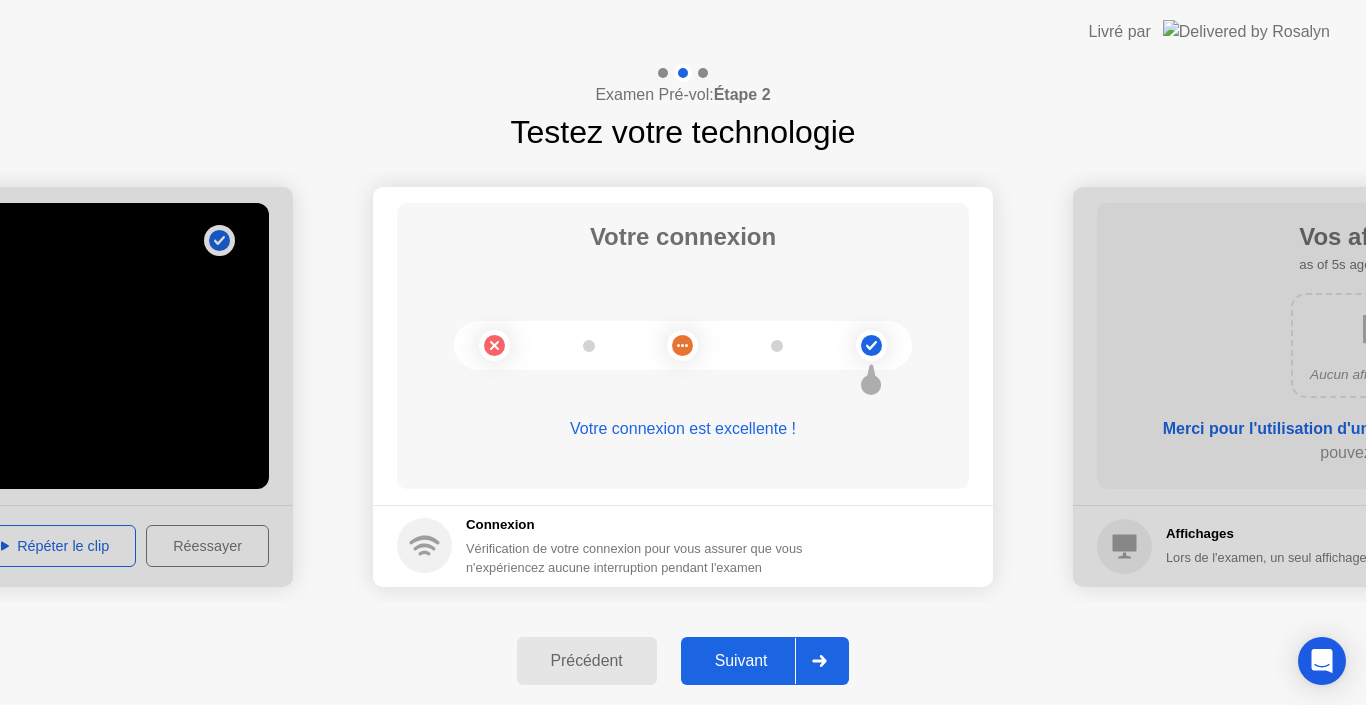click on "Suivant" 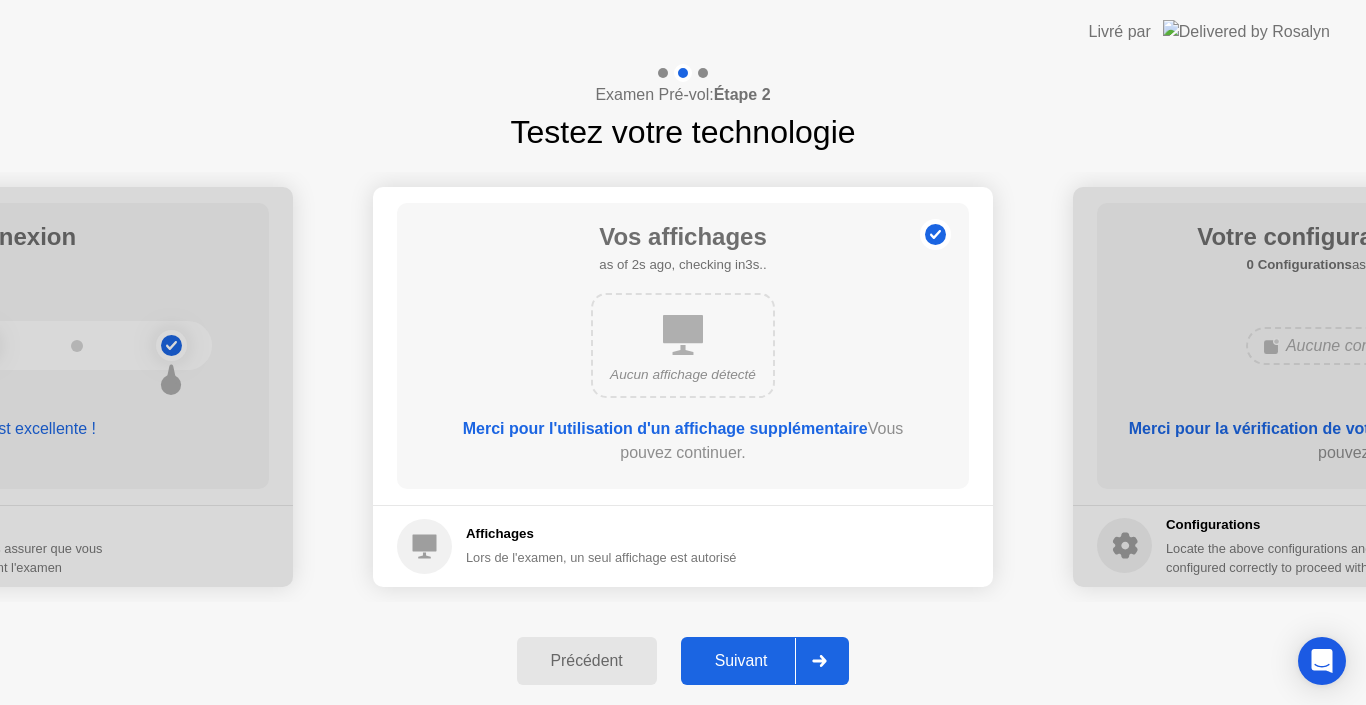 click on "Suivant" 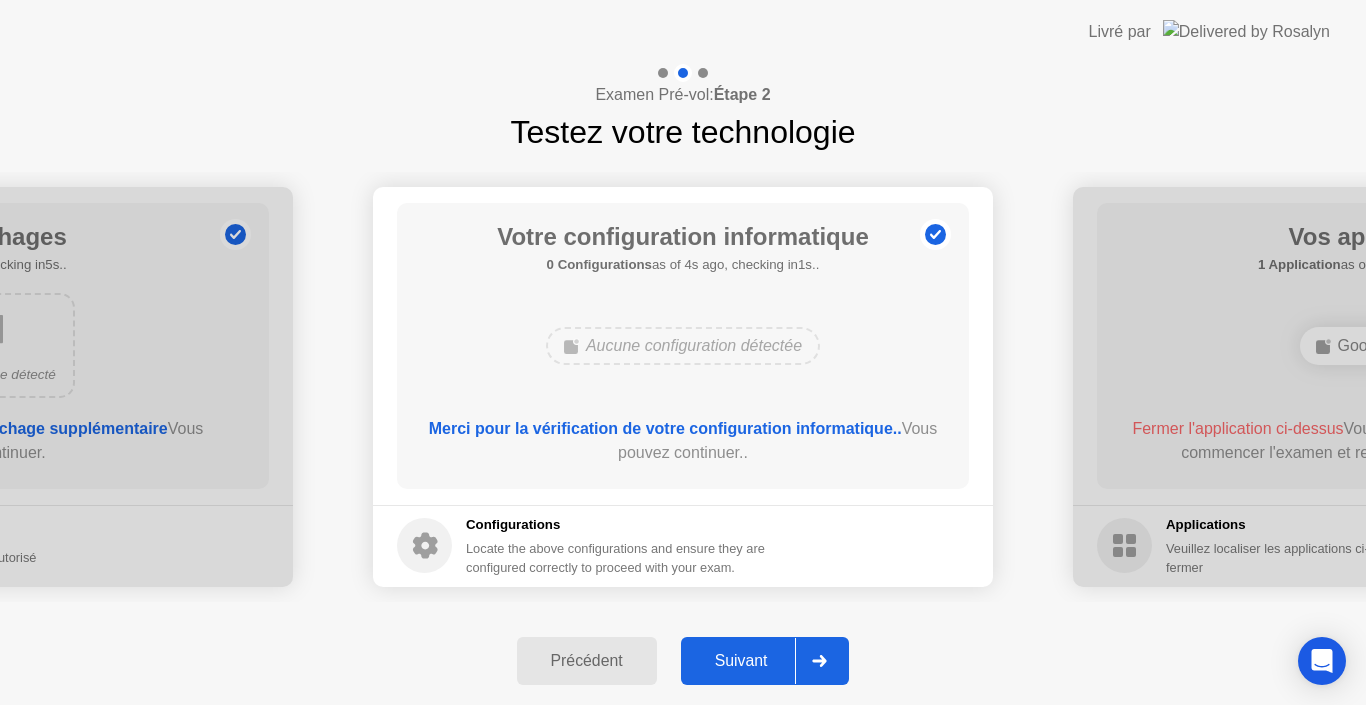 click on "Suivant" 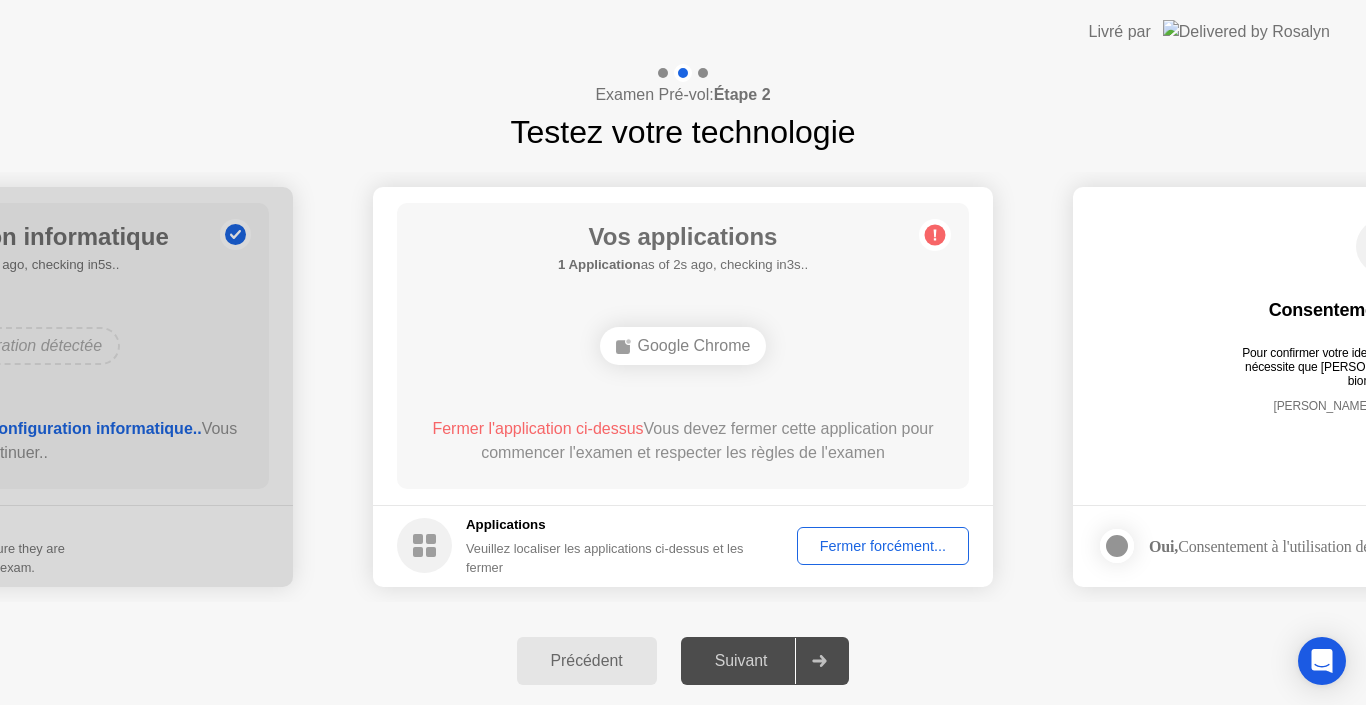 click on "Fermer forcément..." 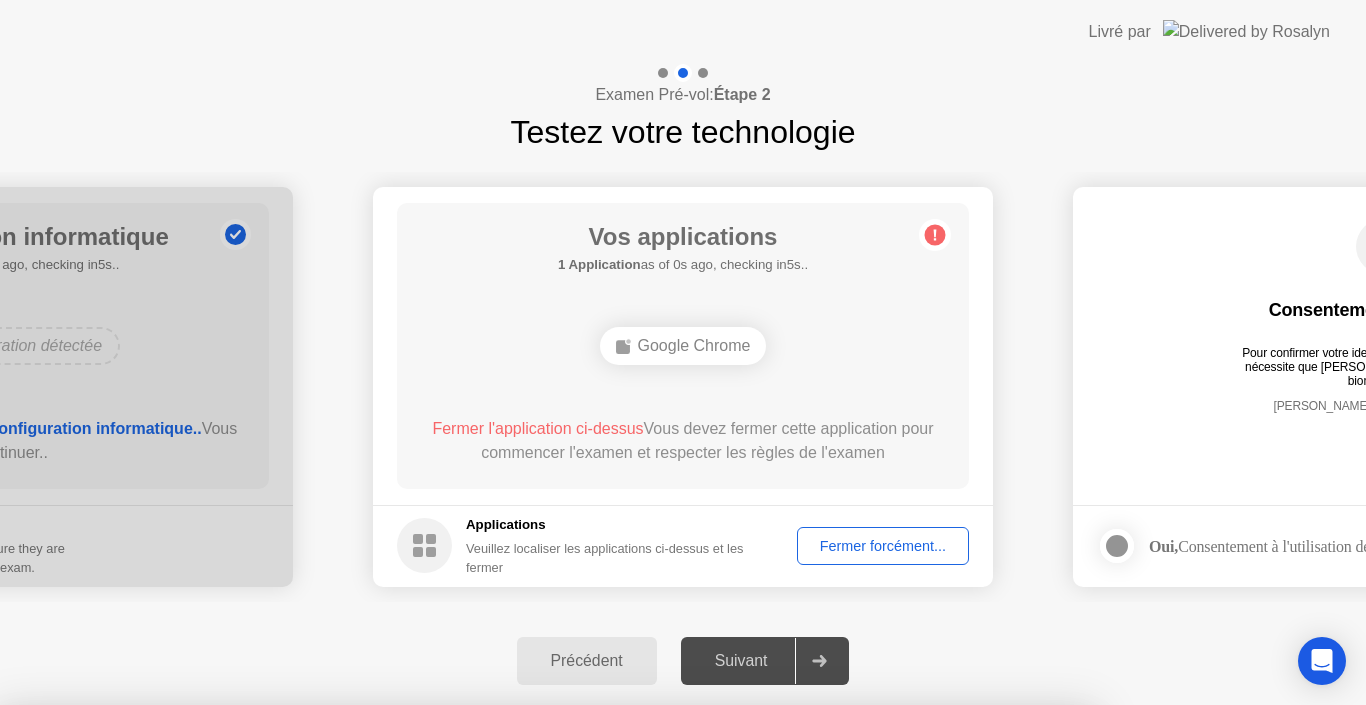 click on "Confirmer" at bounding box center (616, 981) 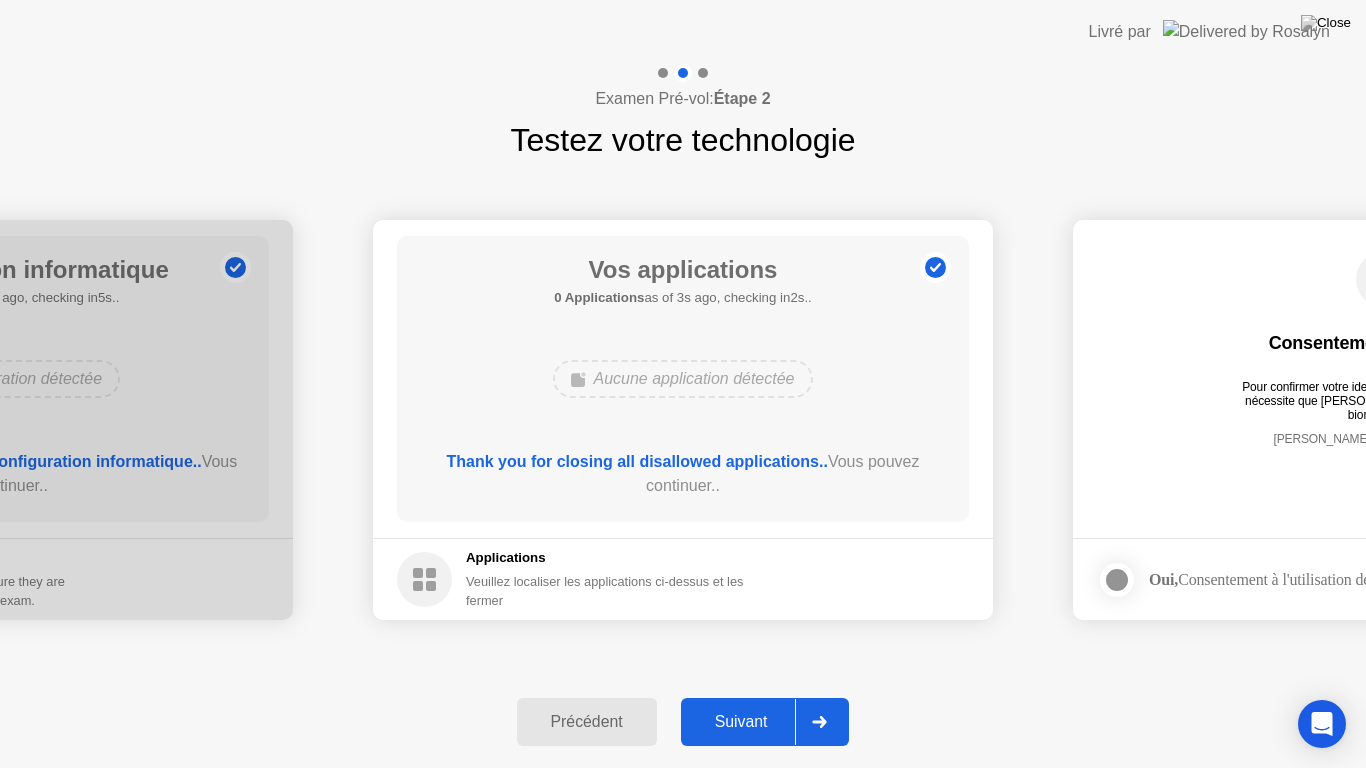 click on "Suivant" 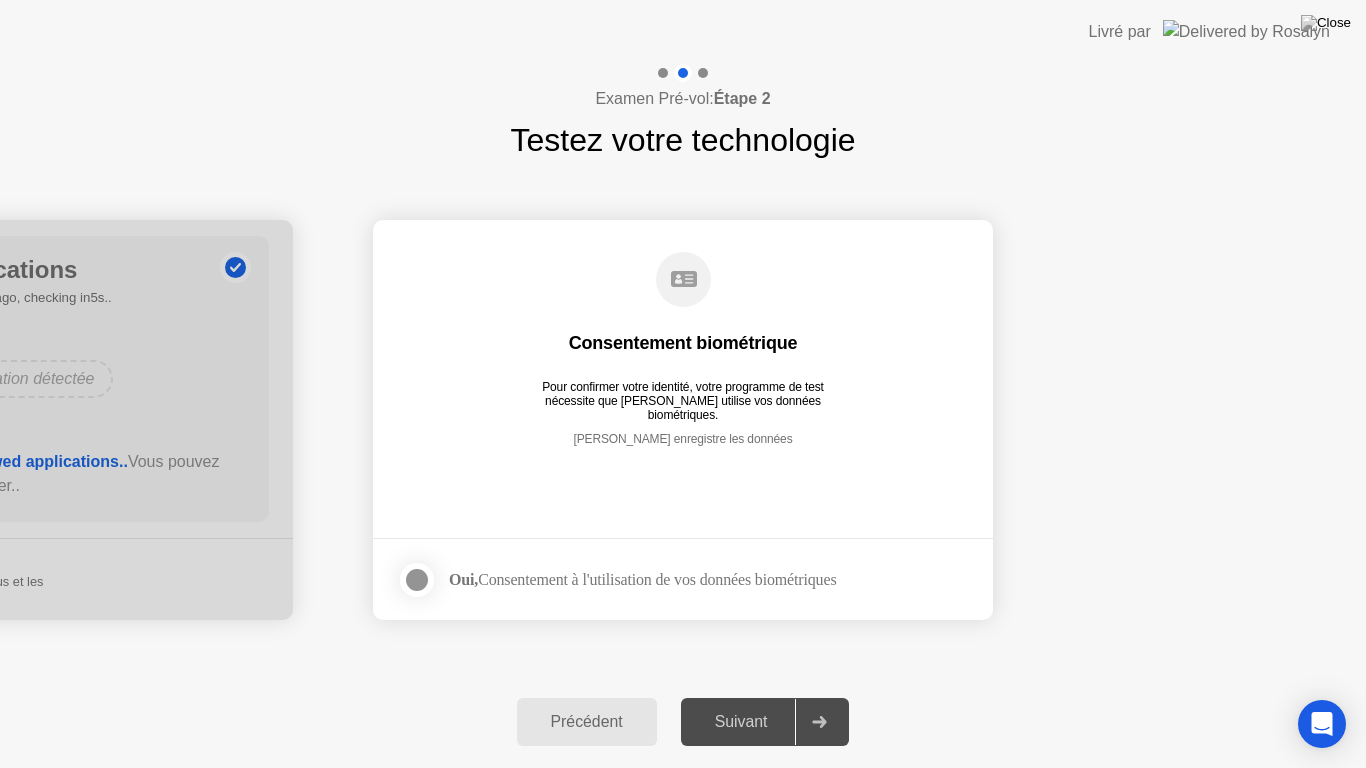 click 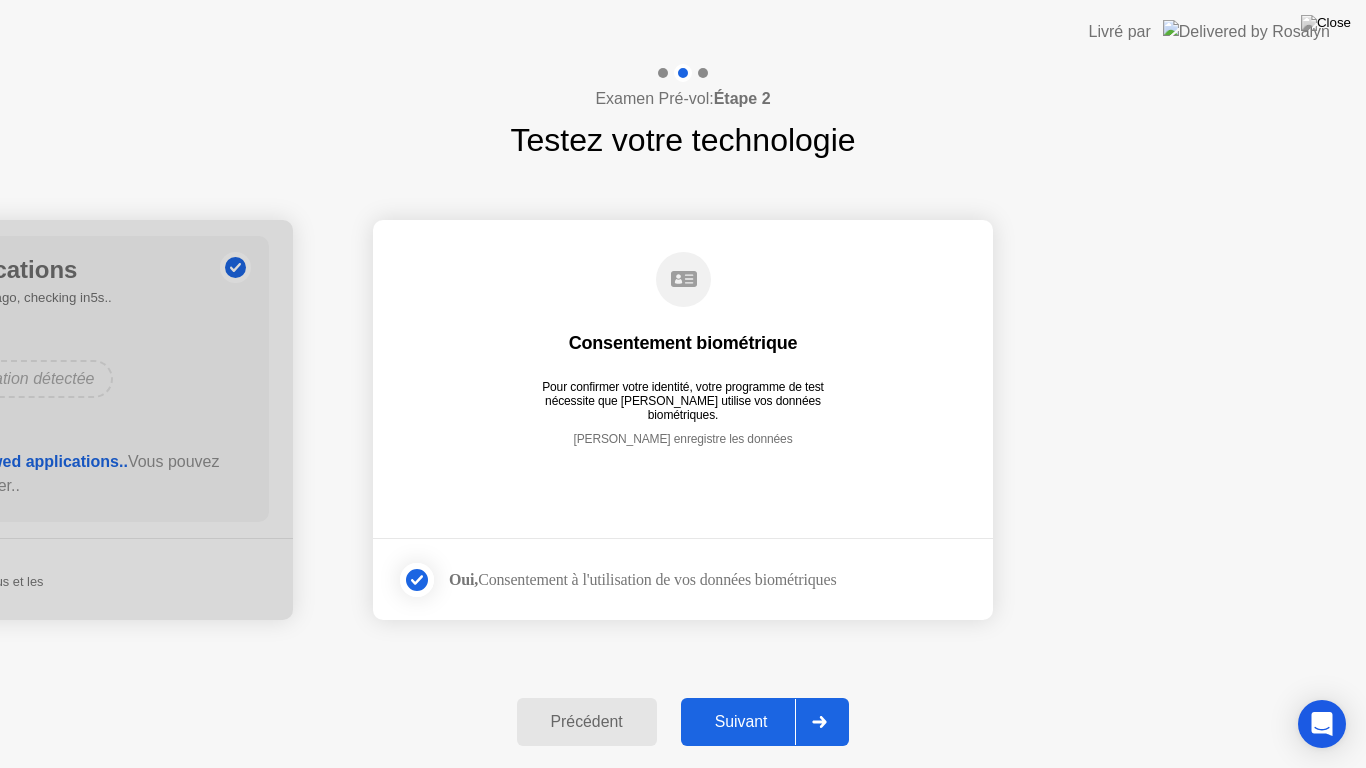 click on "Suivant" 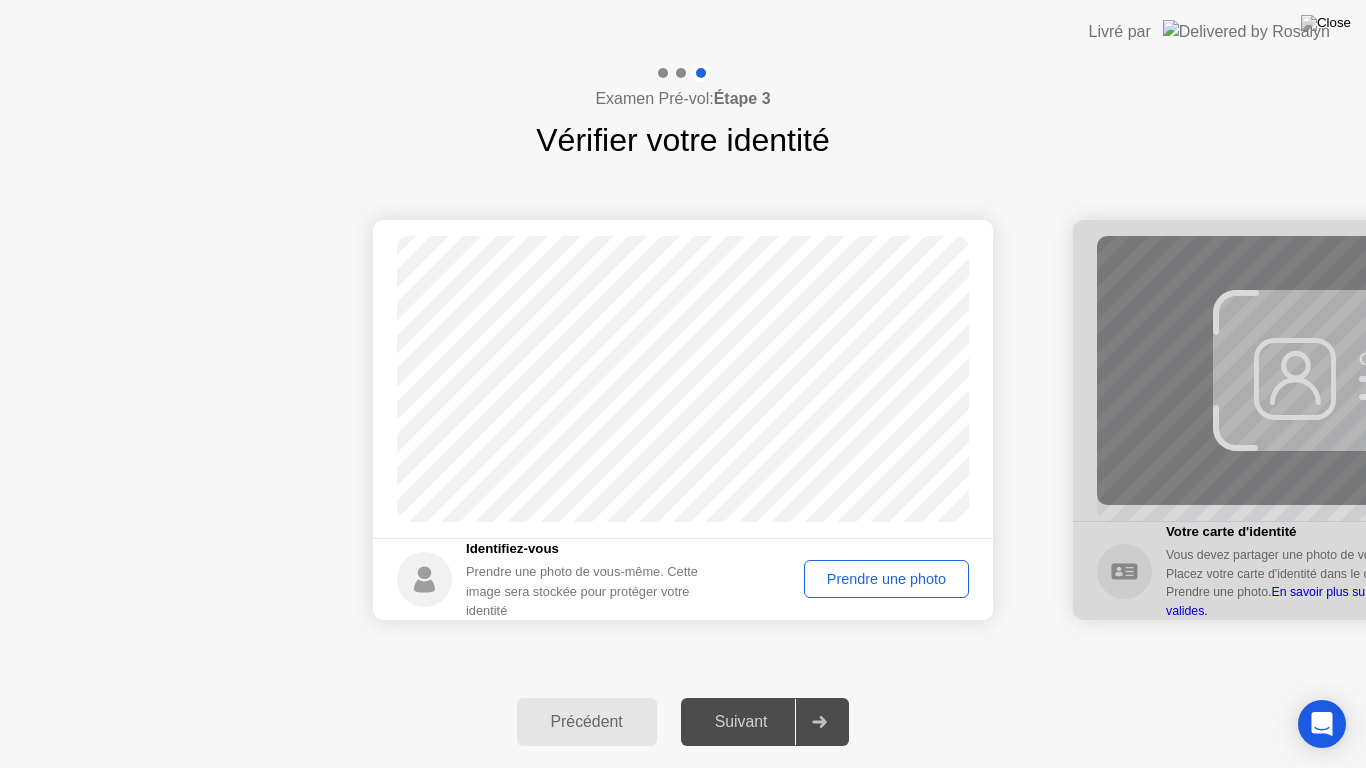click on "Prendre une photo" 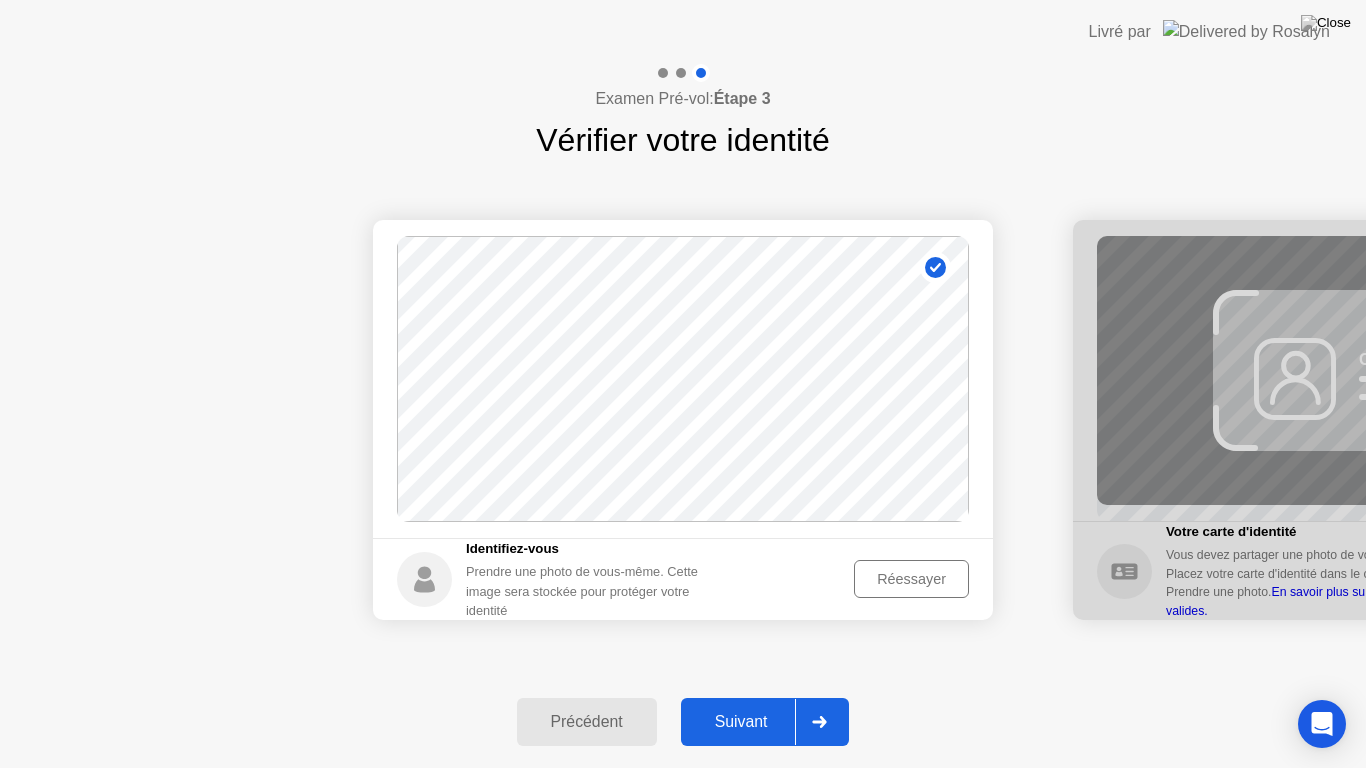 click on "Suivant" 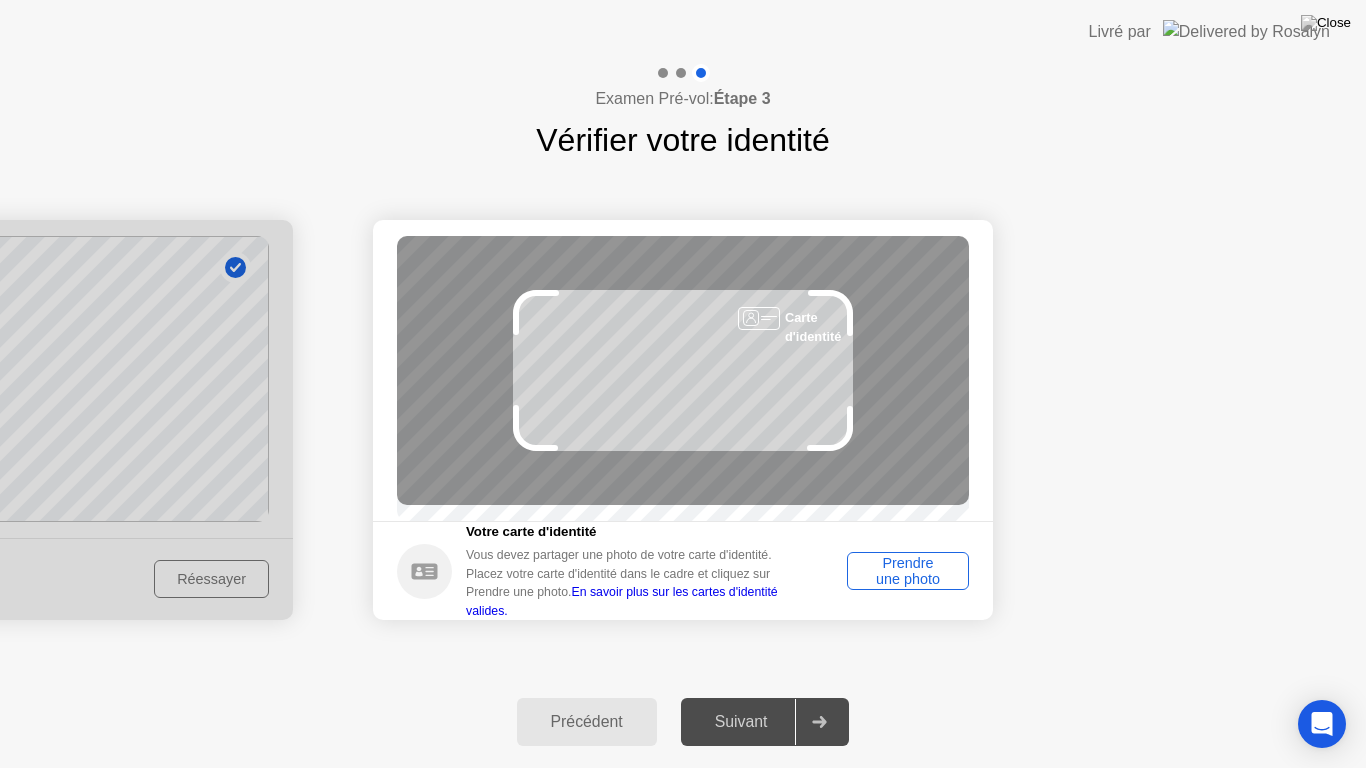 click on "Prendre une photo" 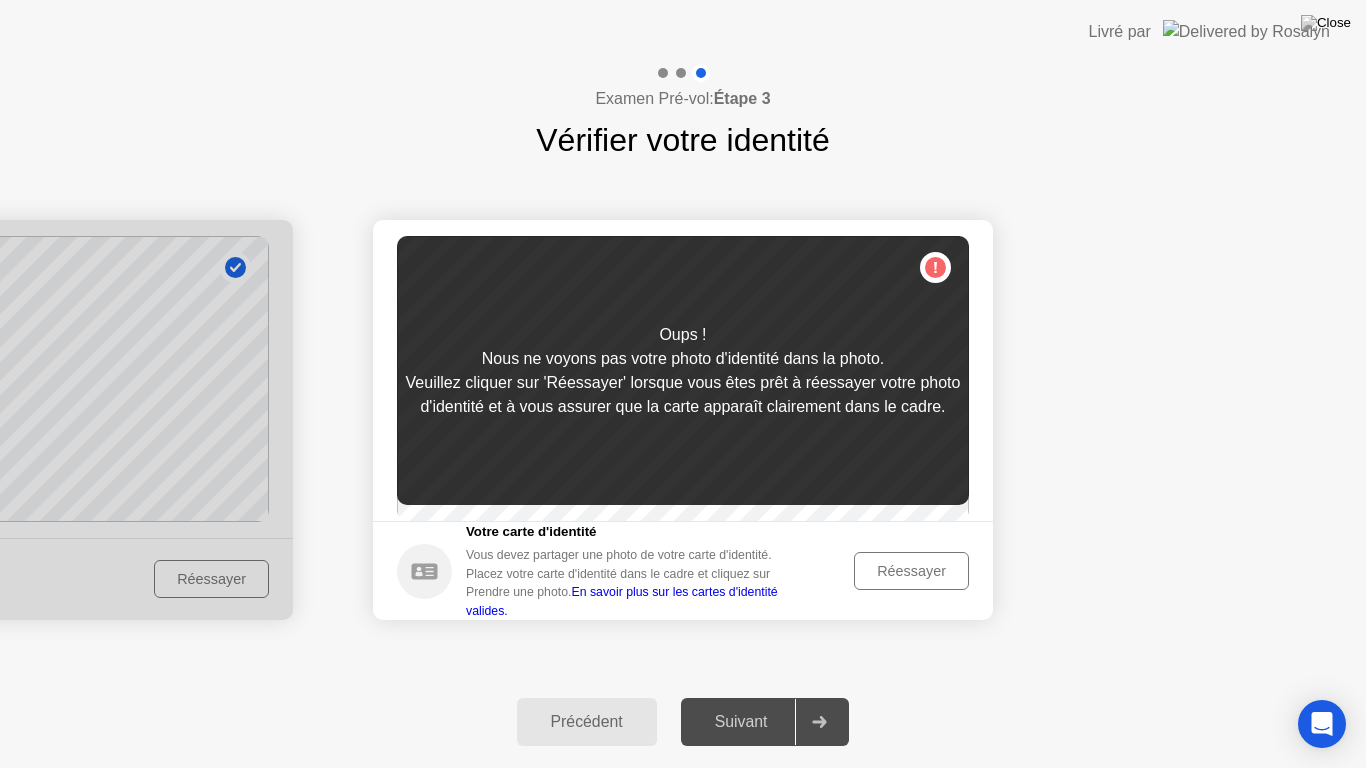 click on "Réessayer" 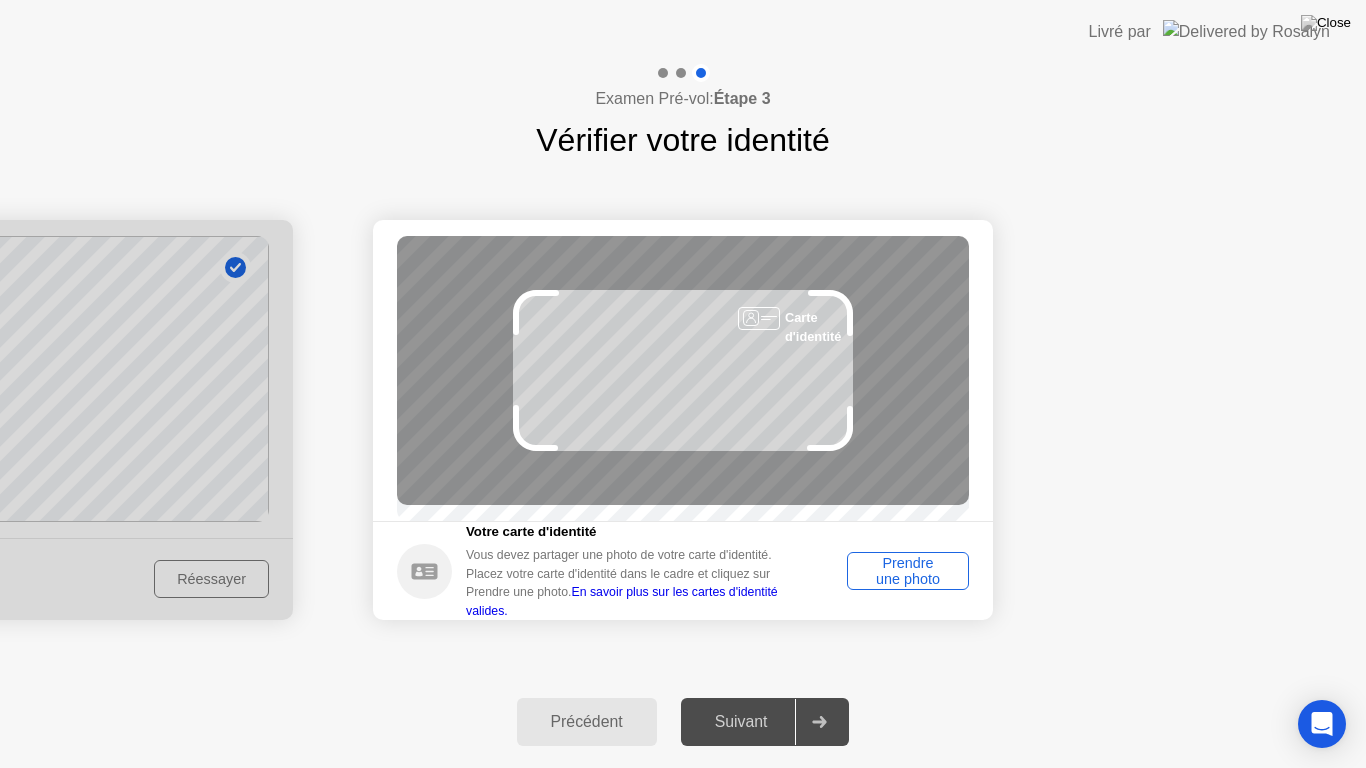click on "Prendre une photo" 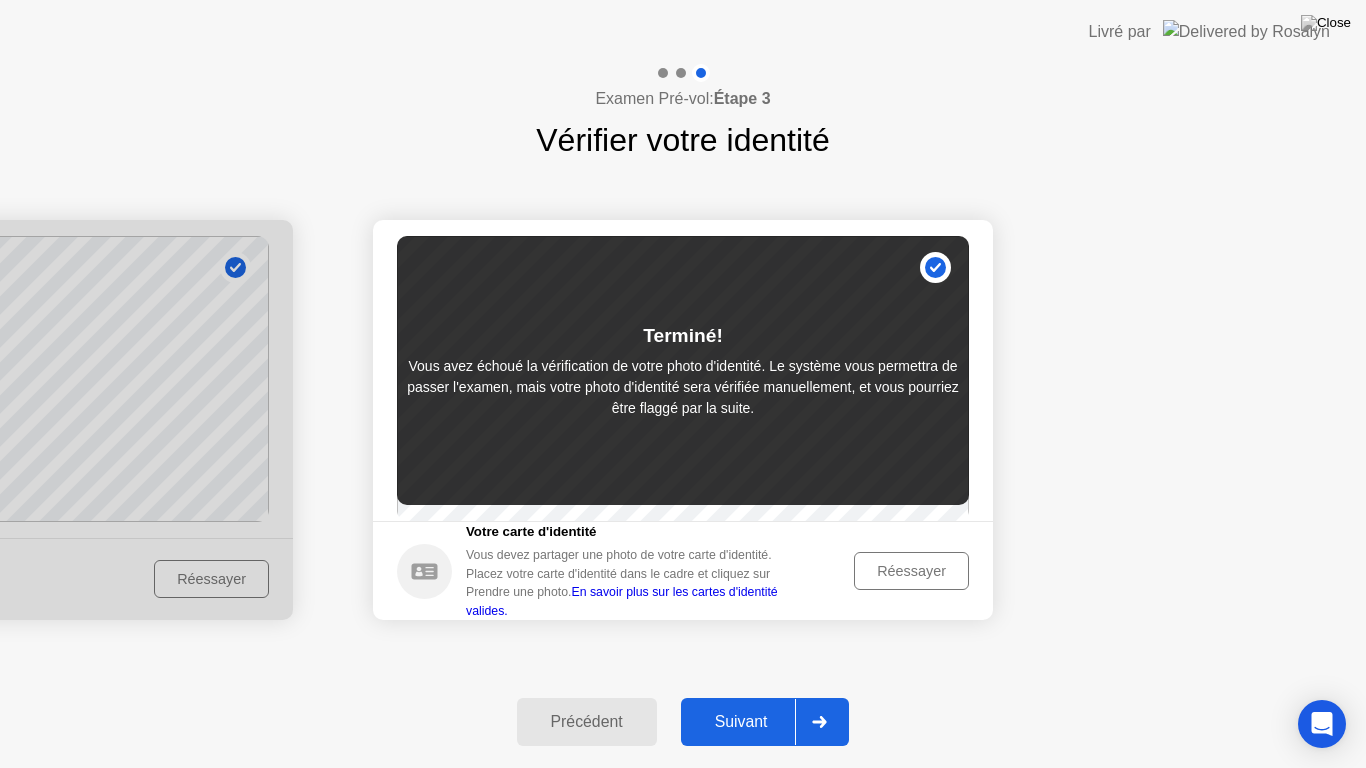 click on "Précédent" 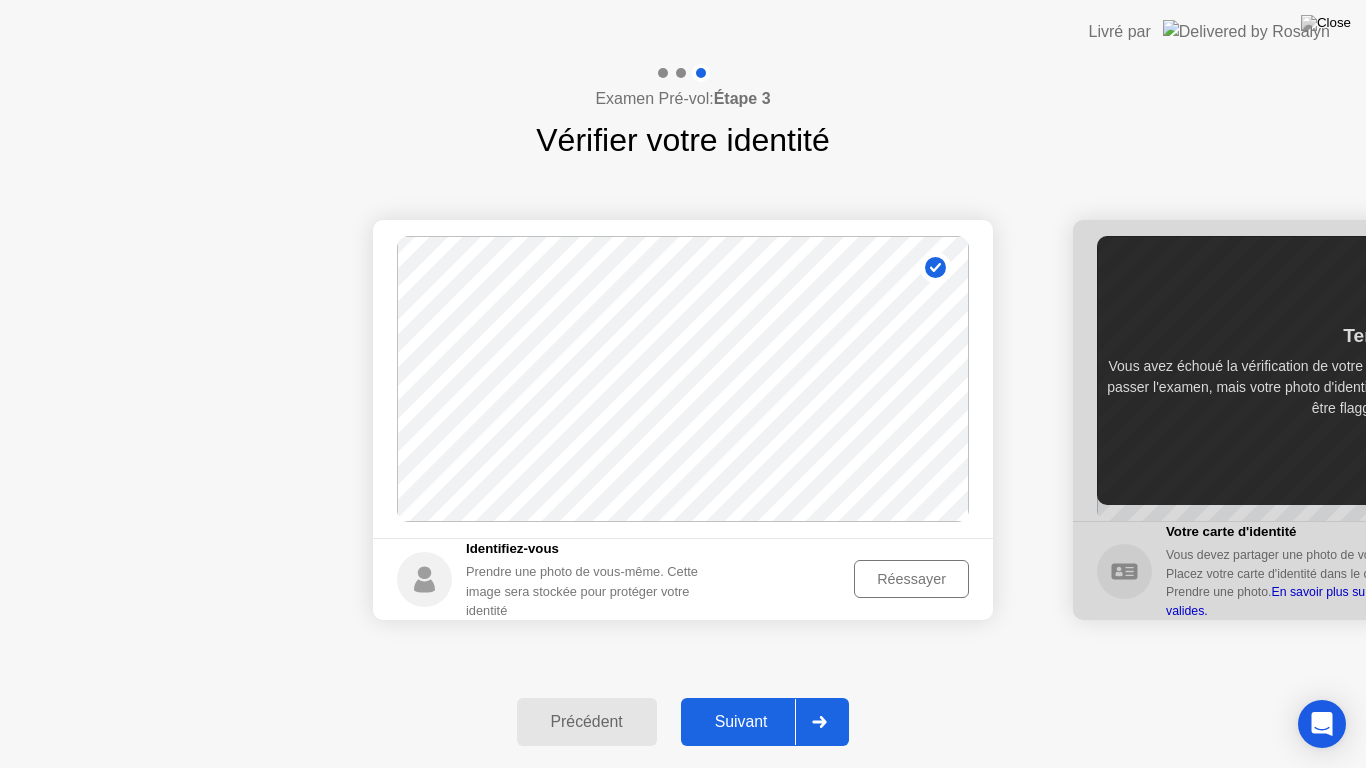 click on "Réessayer" 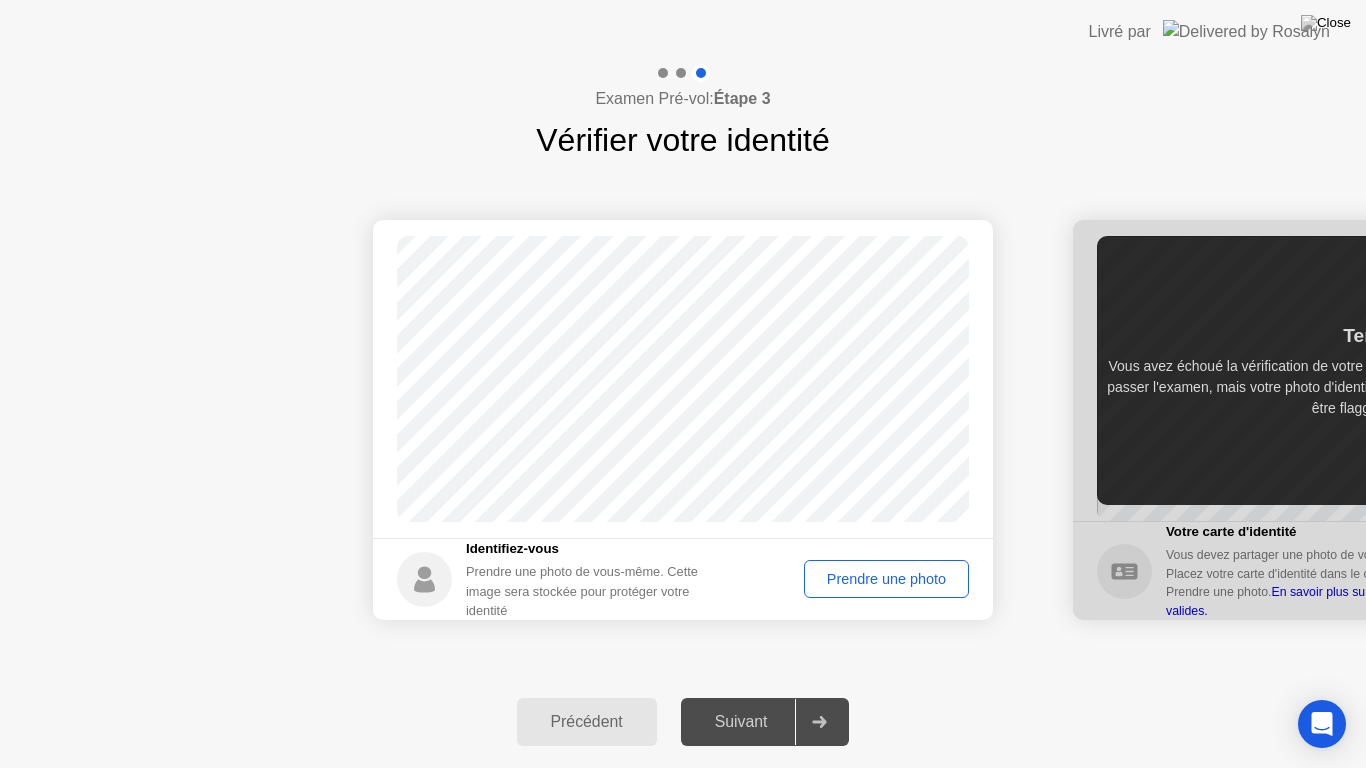 click on "Prendre une photo" 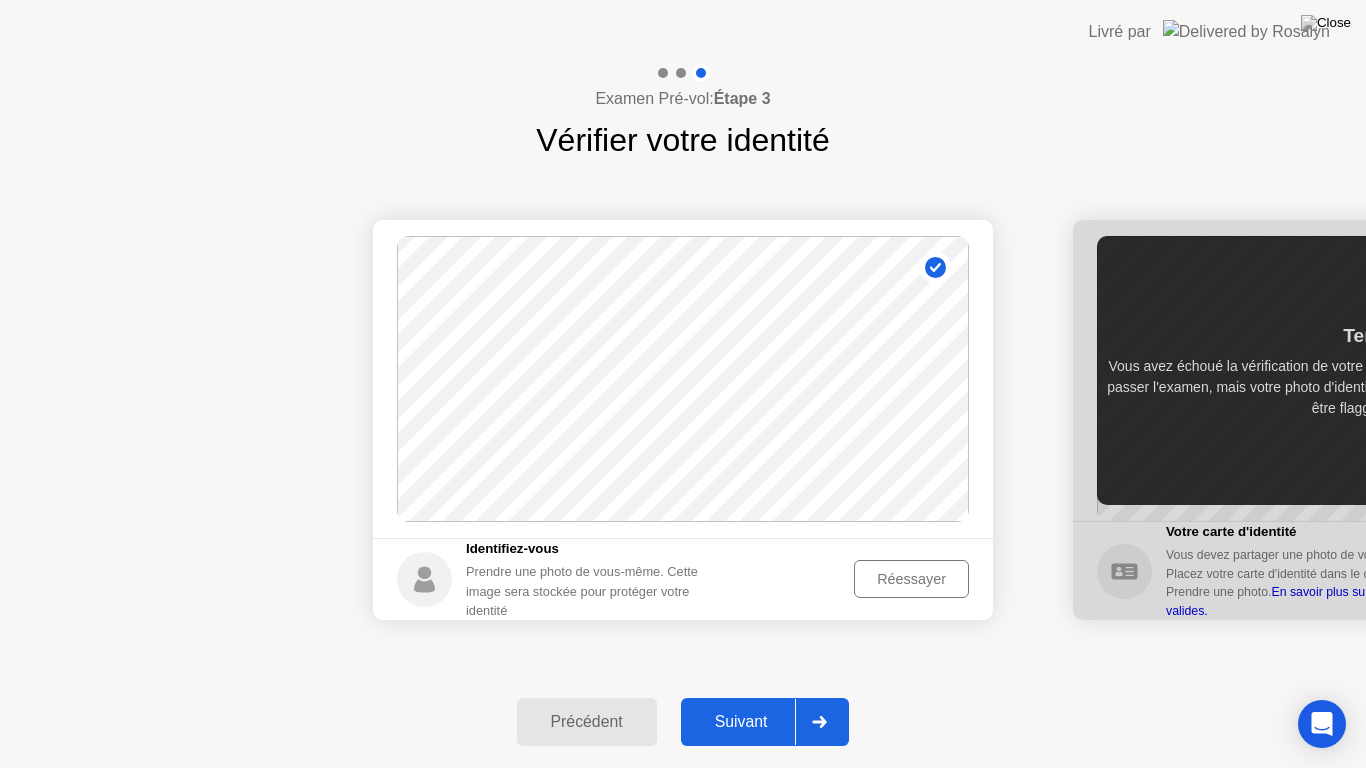 click on "Suivant" 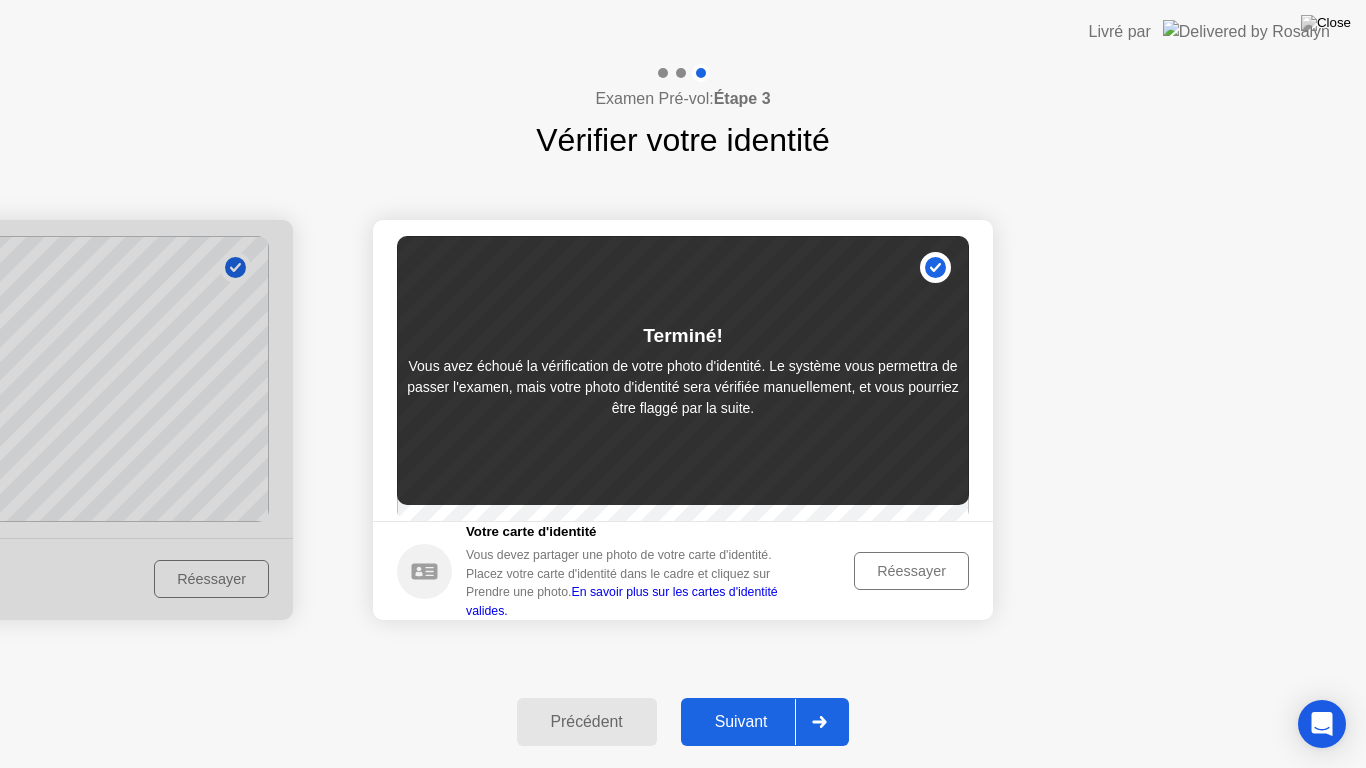 click on "Réessayer" 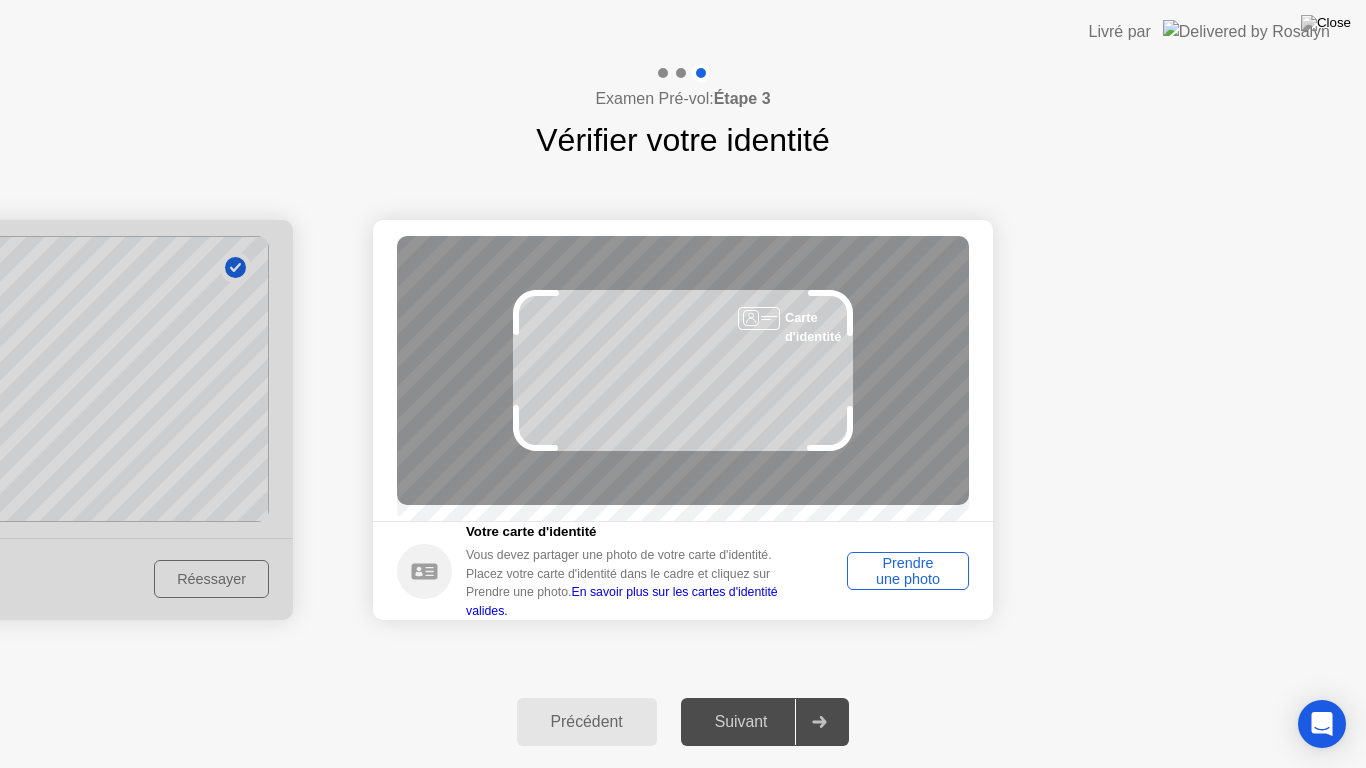 click on "Carte d'identité" 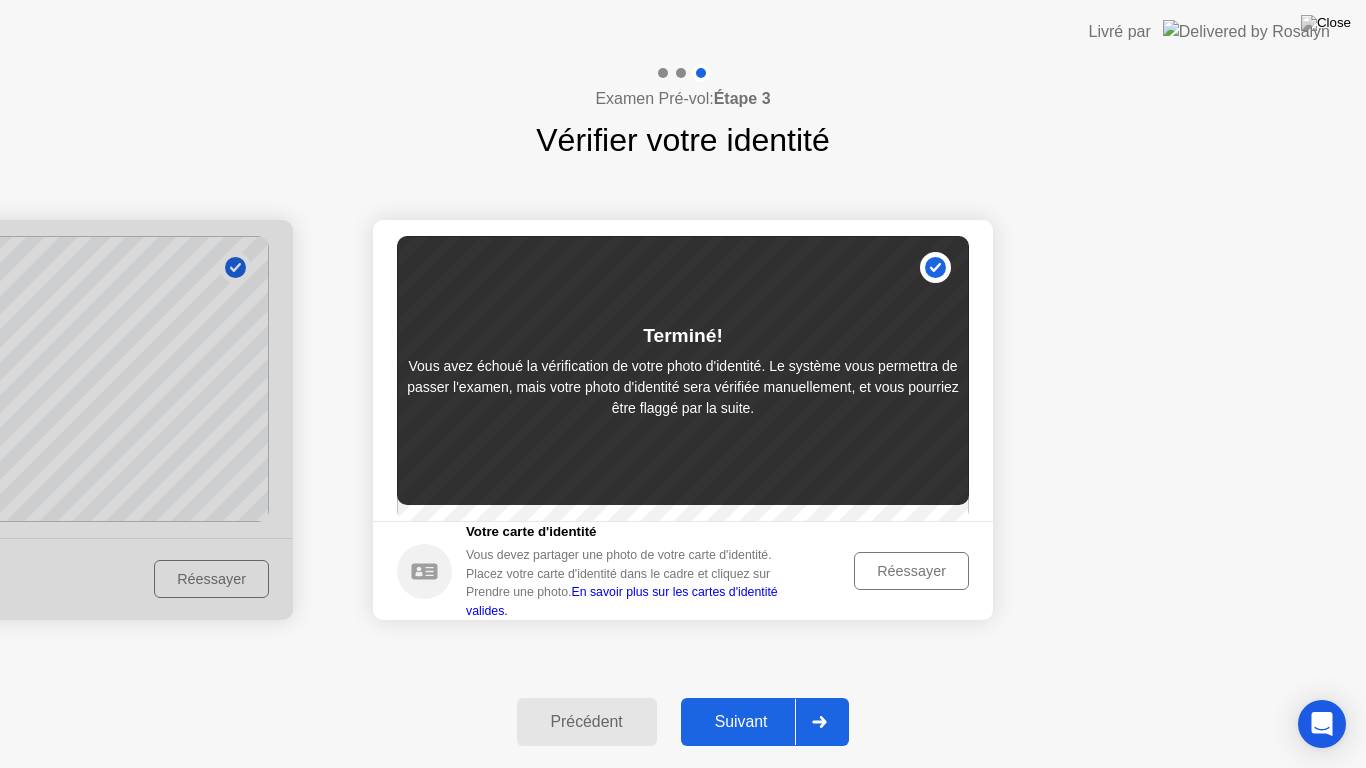 click on "Réessayer" 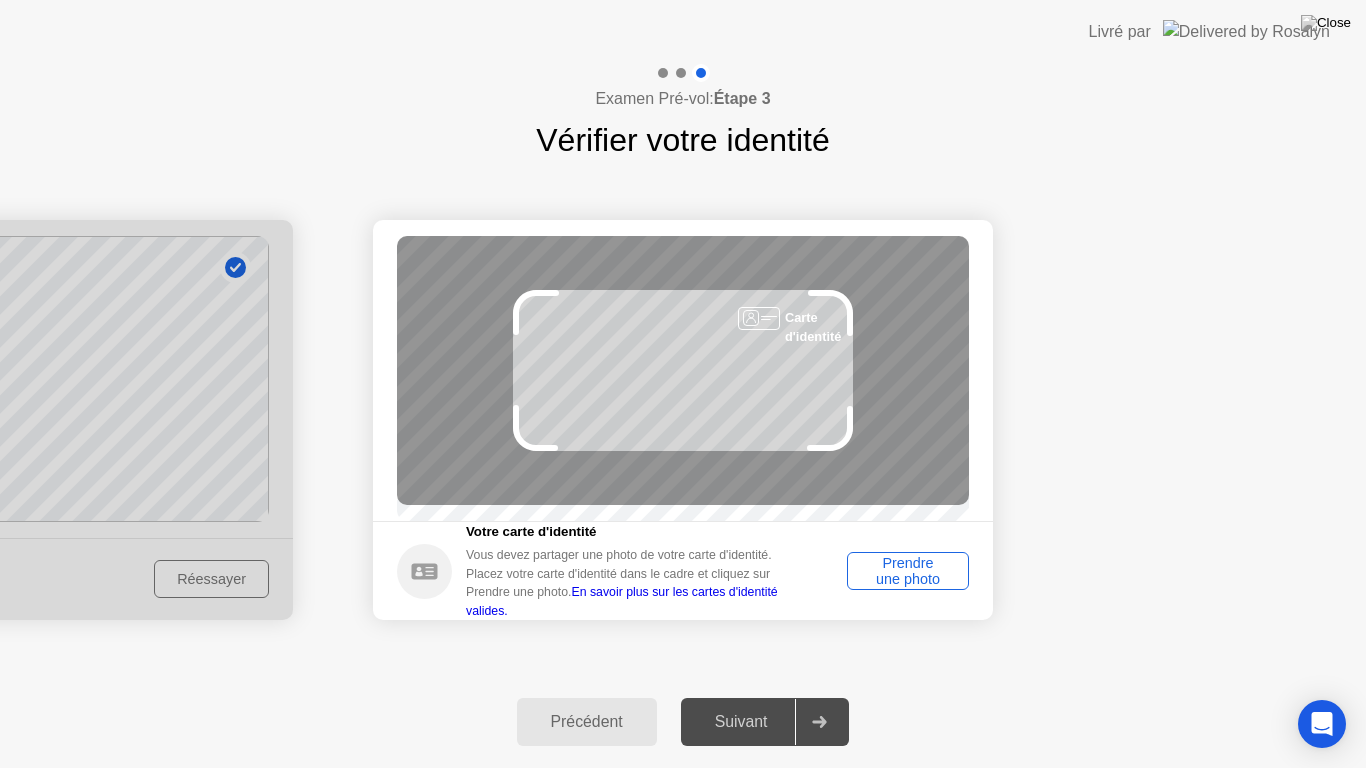 click on "Prendre une photo" 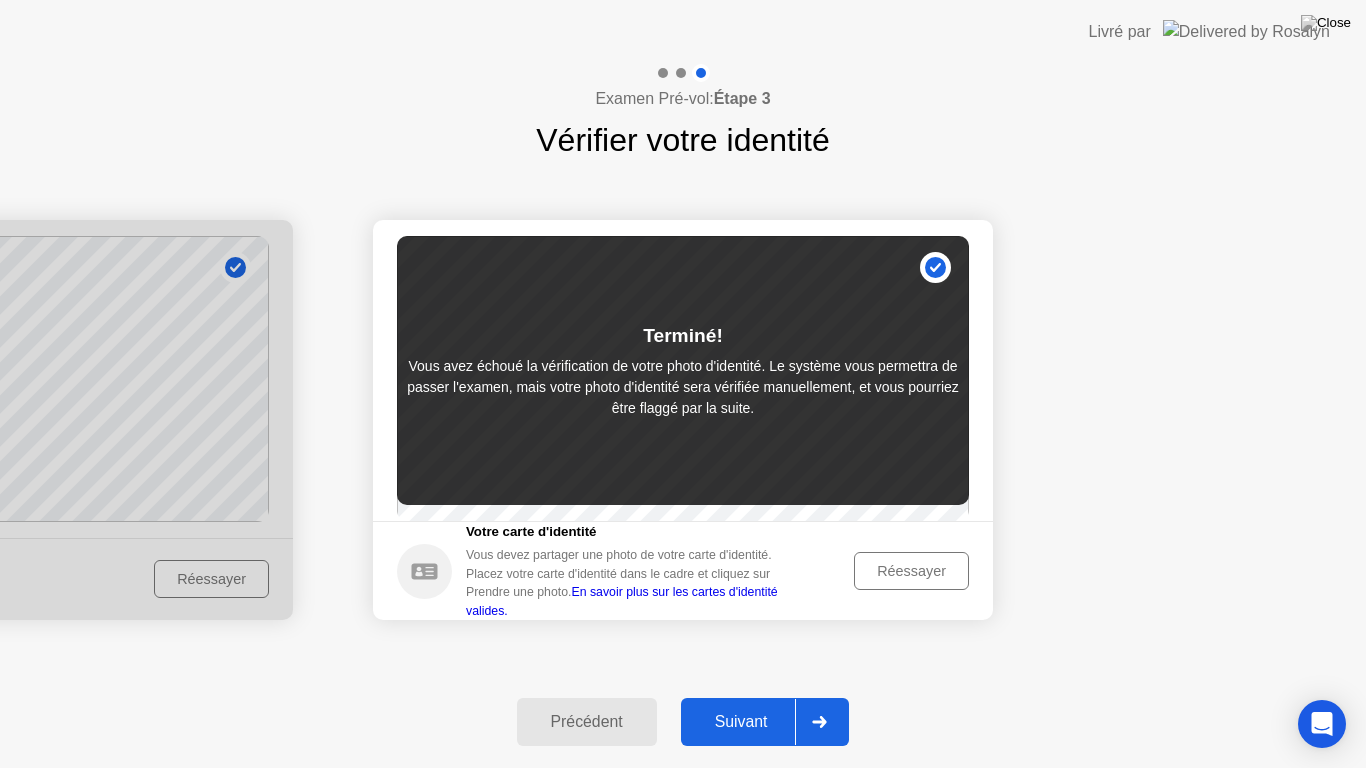 click on "Précédent" 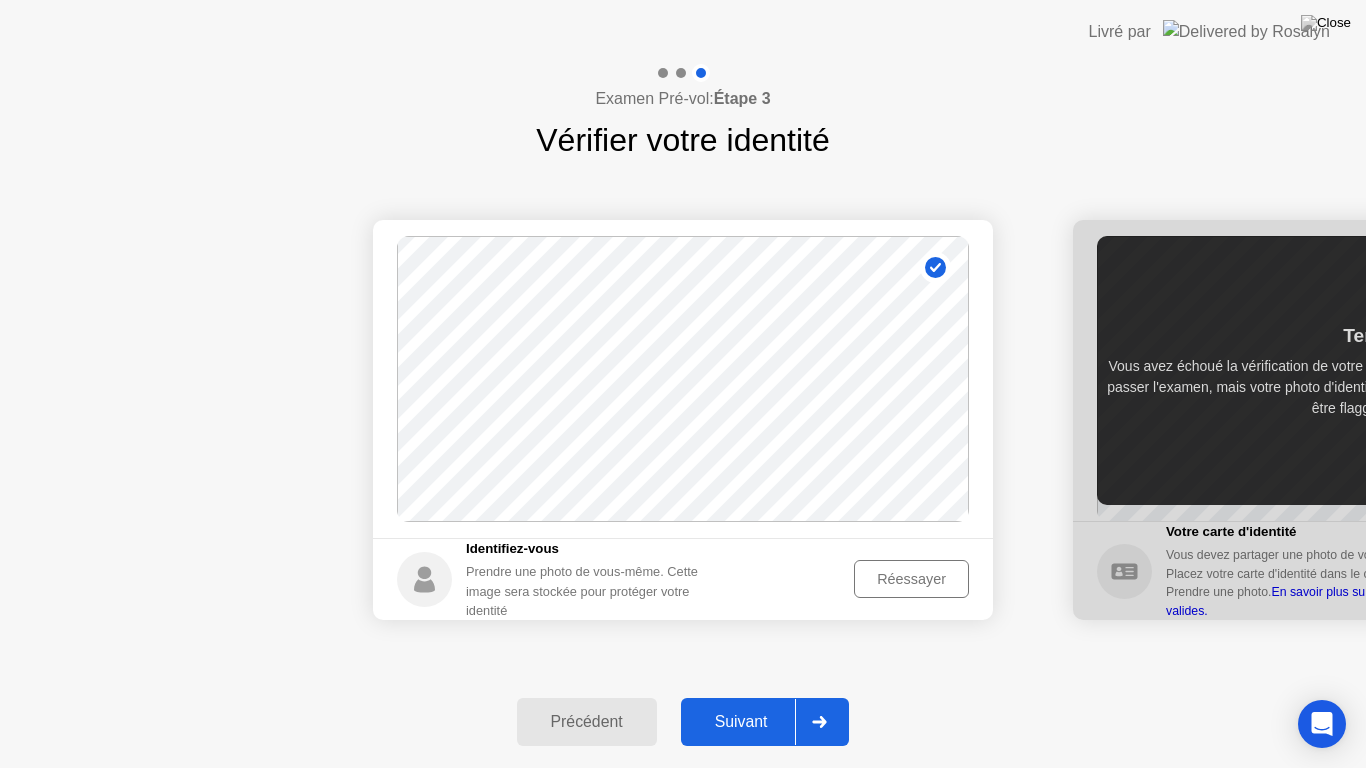 click on "Suivant" 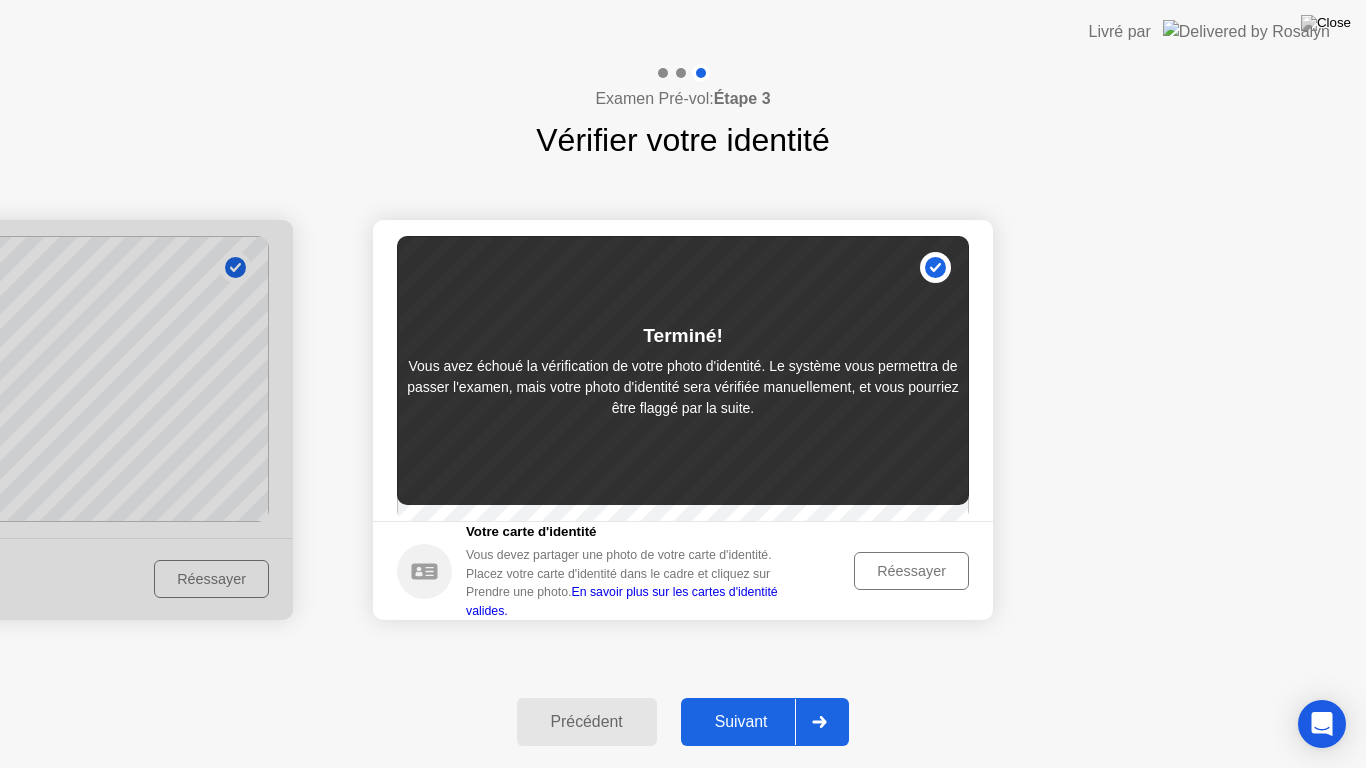 click on "Réessayer" 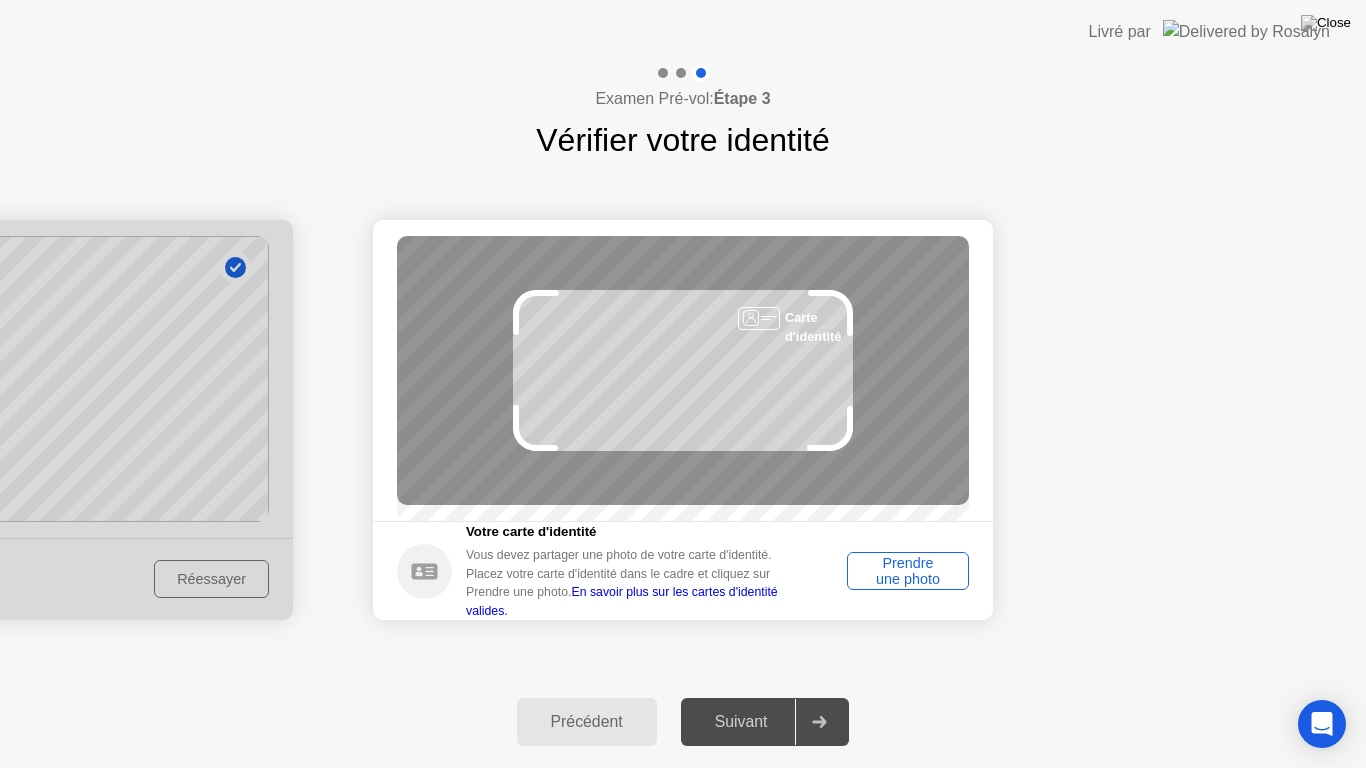 click on "Prendre une photo" 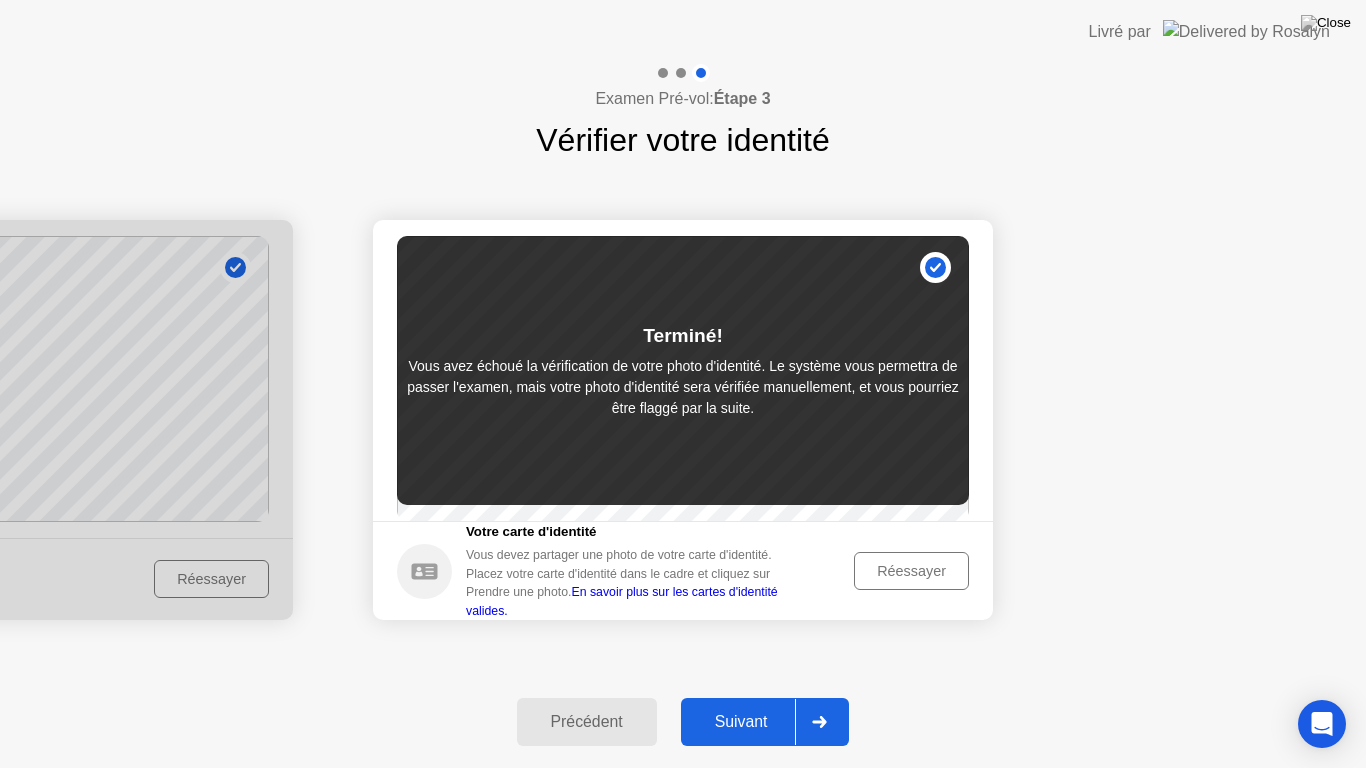 click on "Suivant" 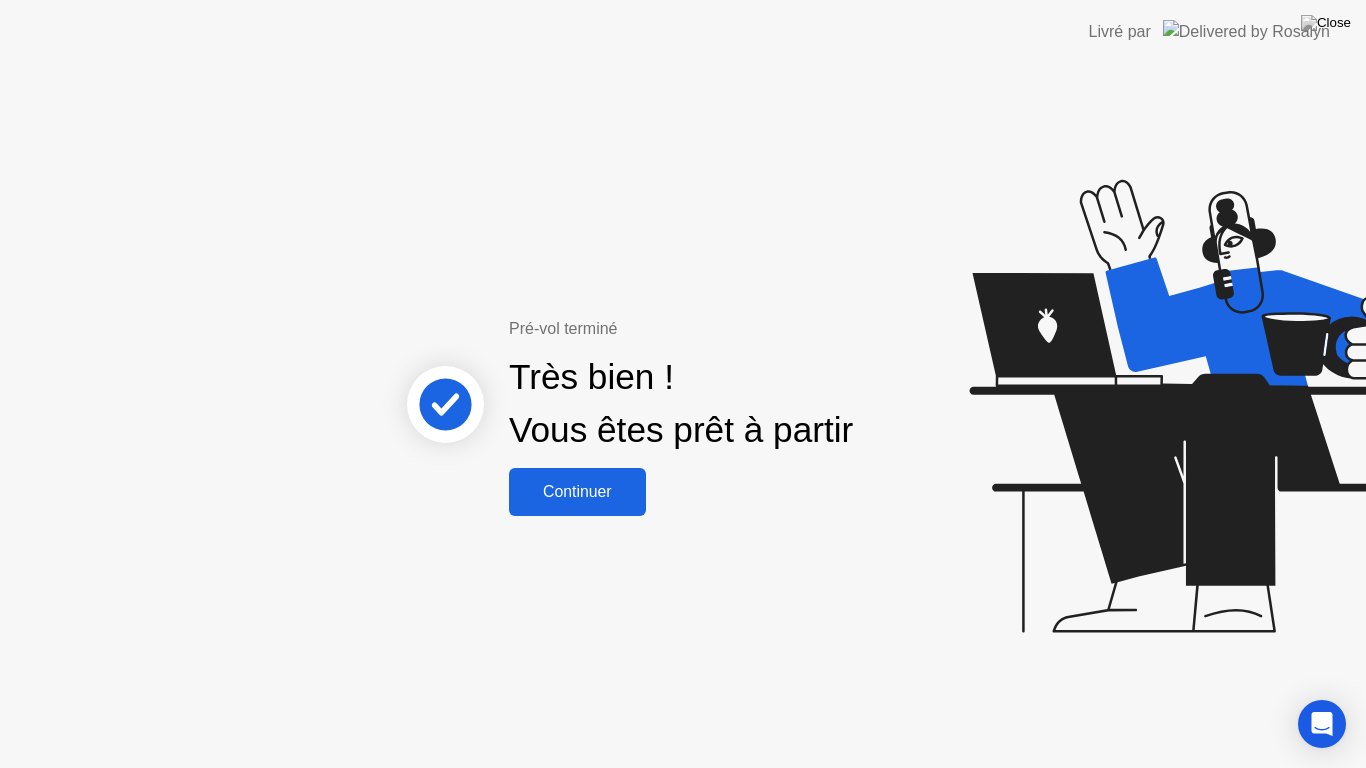 click on "Continuer" 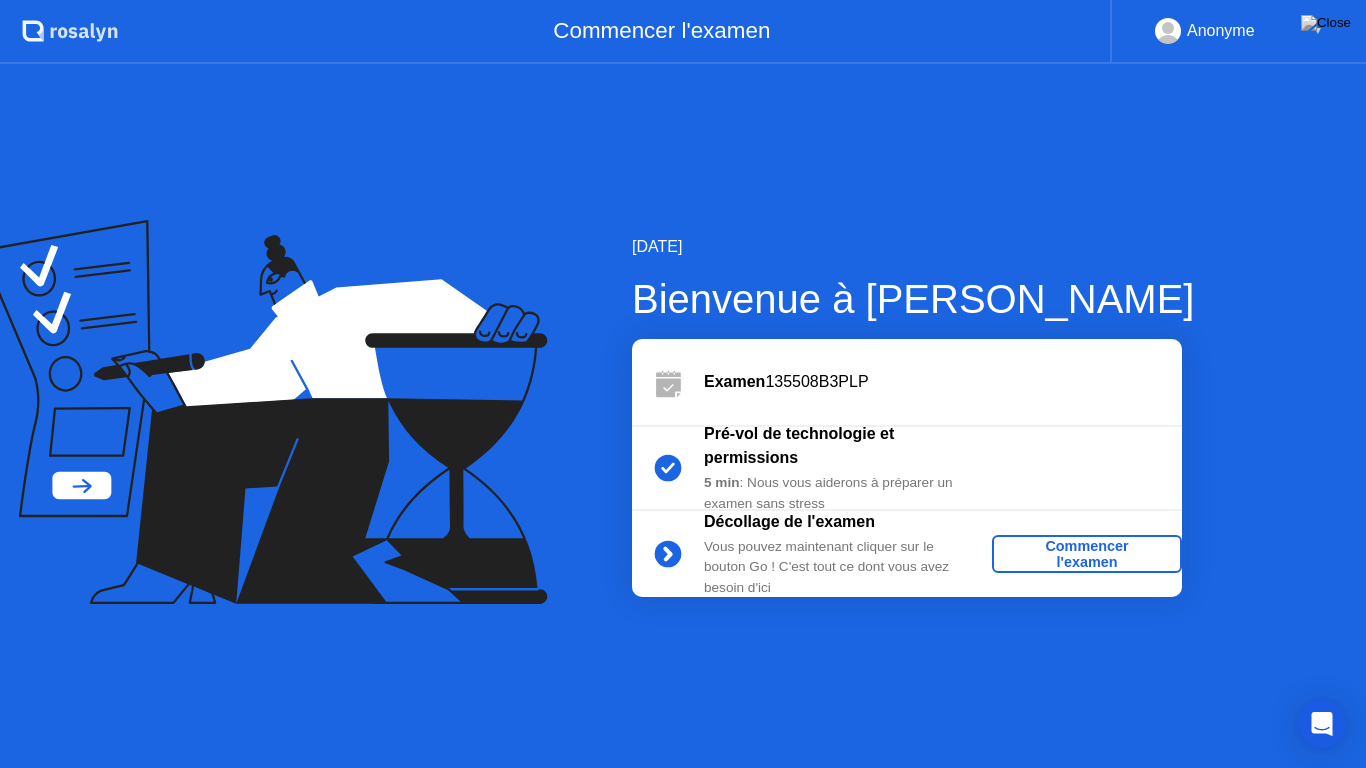 click on "Commencer l'examen" 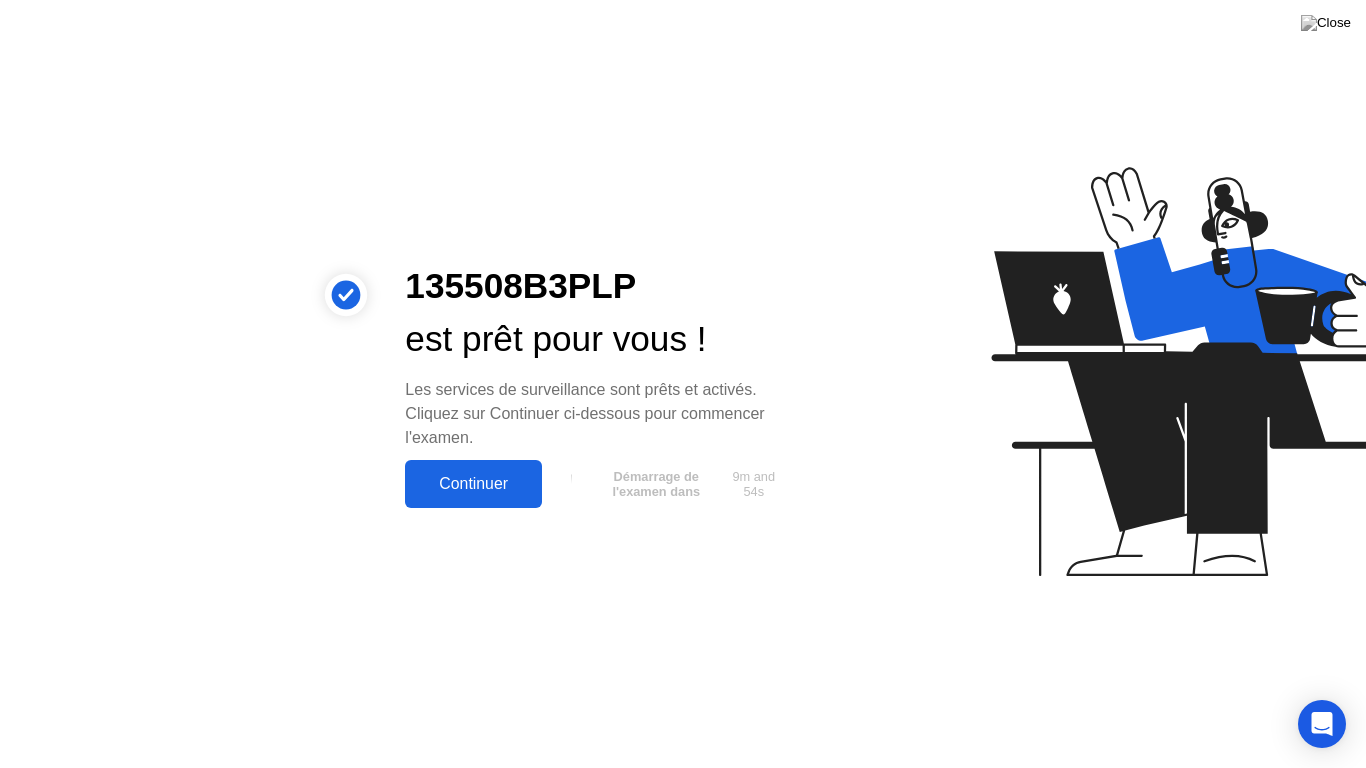 click on "Continuer" 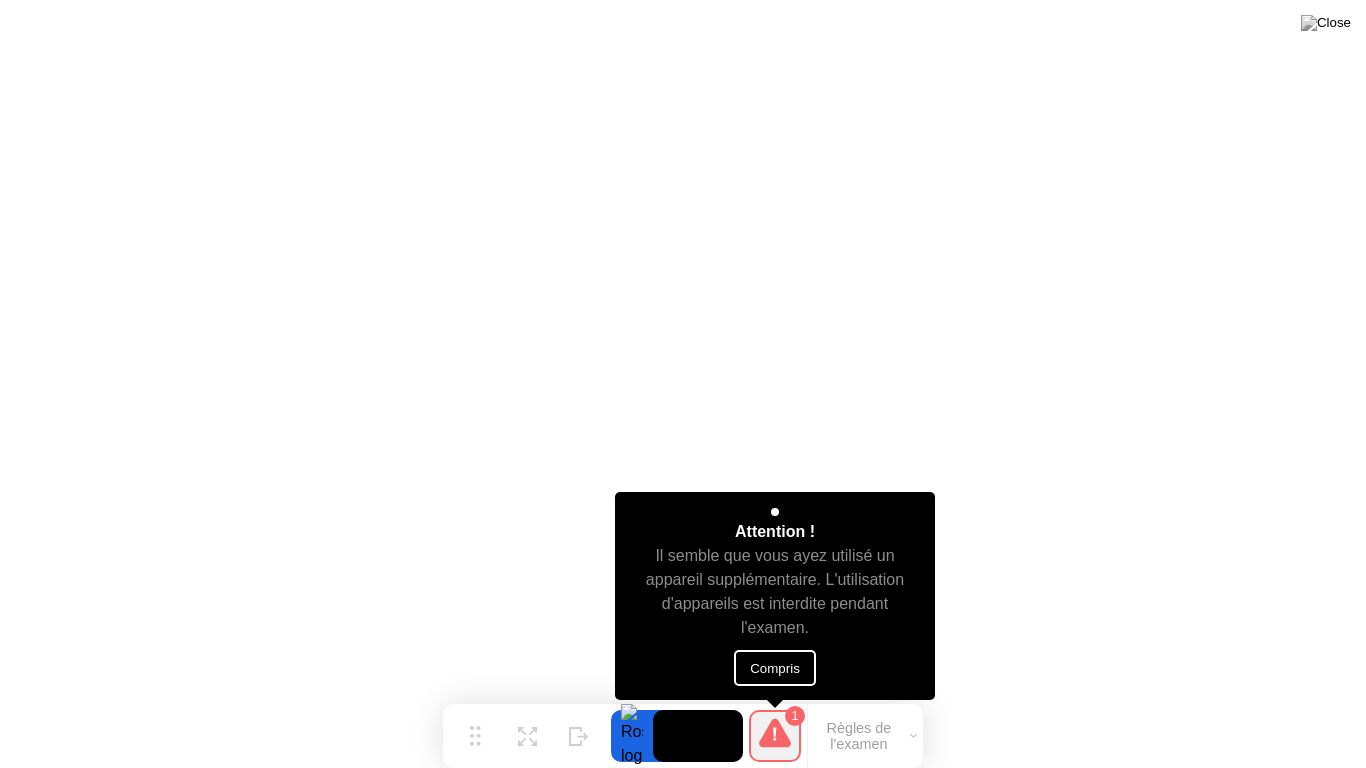 click on "Compris" 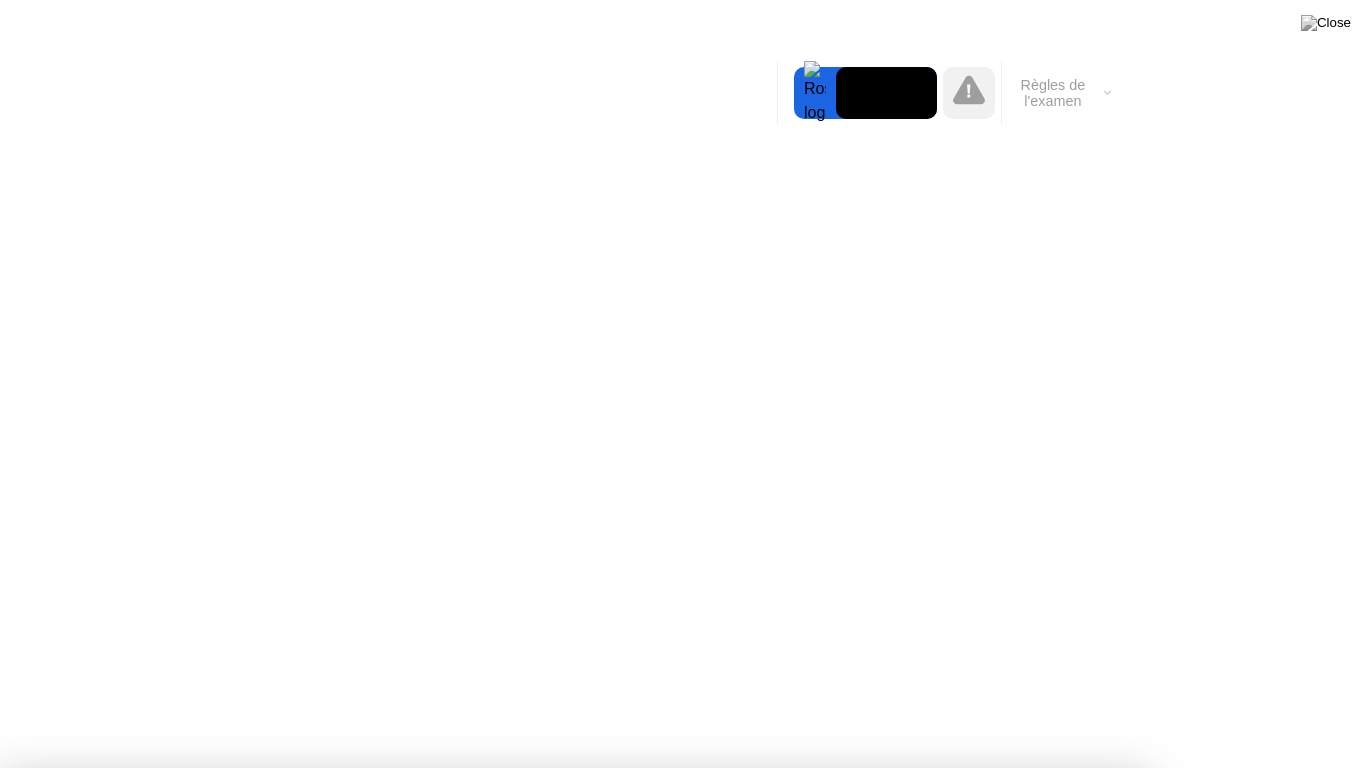 click on "Compris!" at bounding box center [684, 1291] 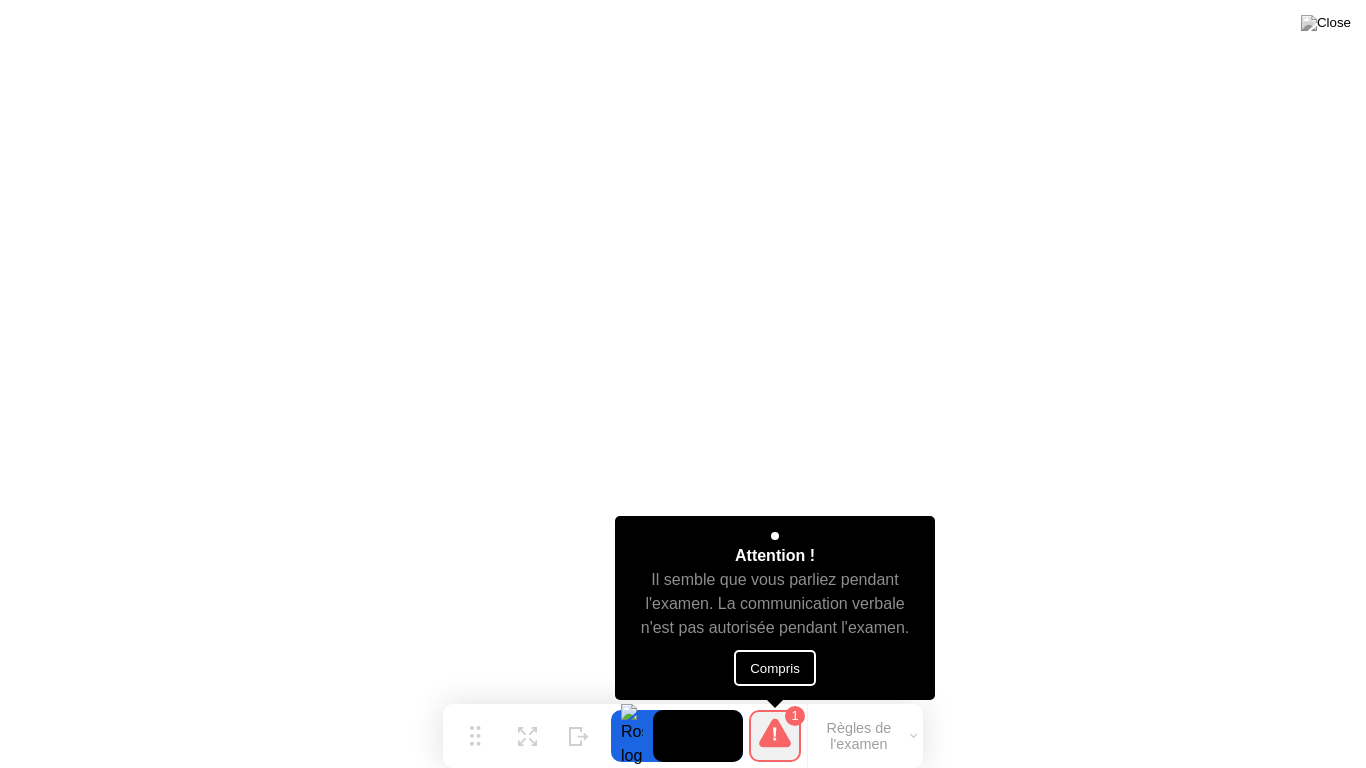 click on "Compris" 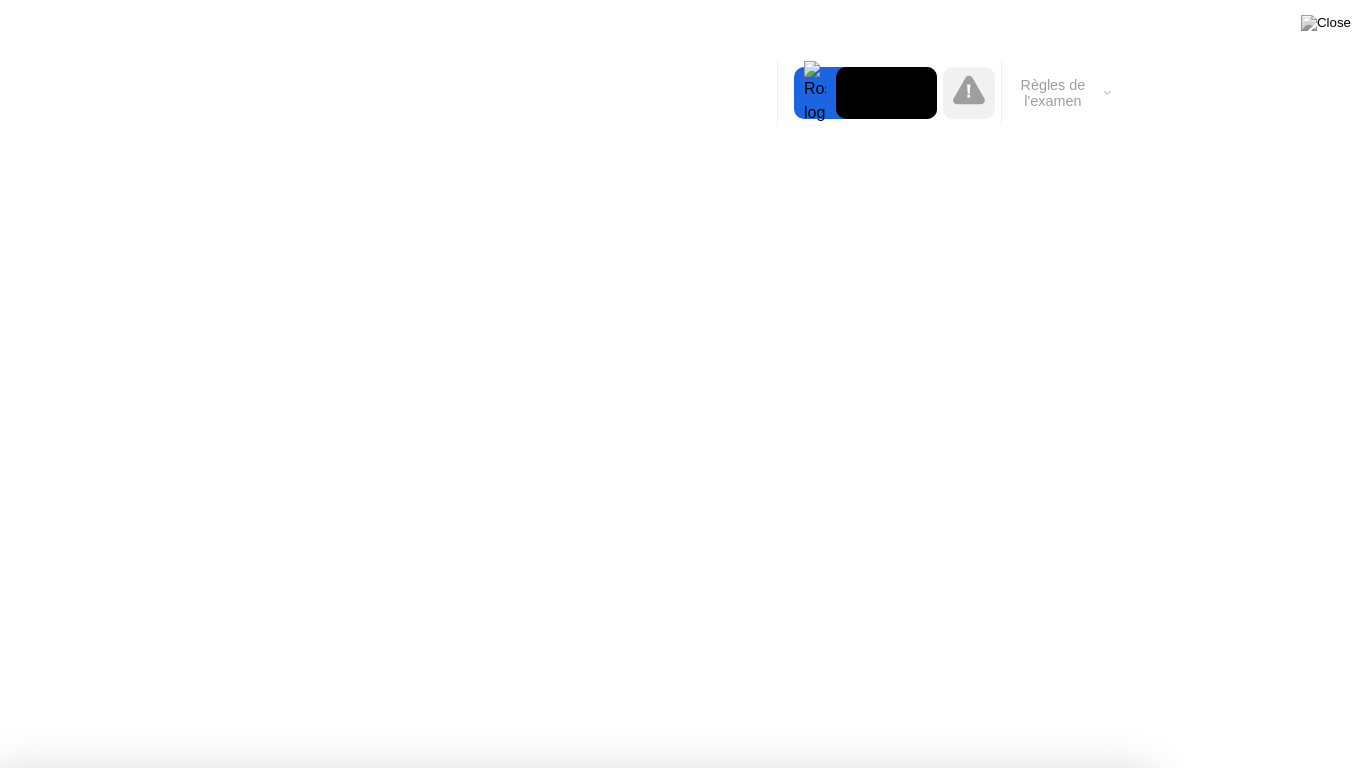 click on "Compris!" at bounding box center (684, 1291) 